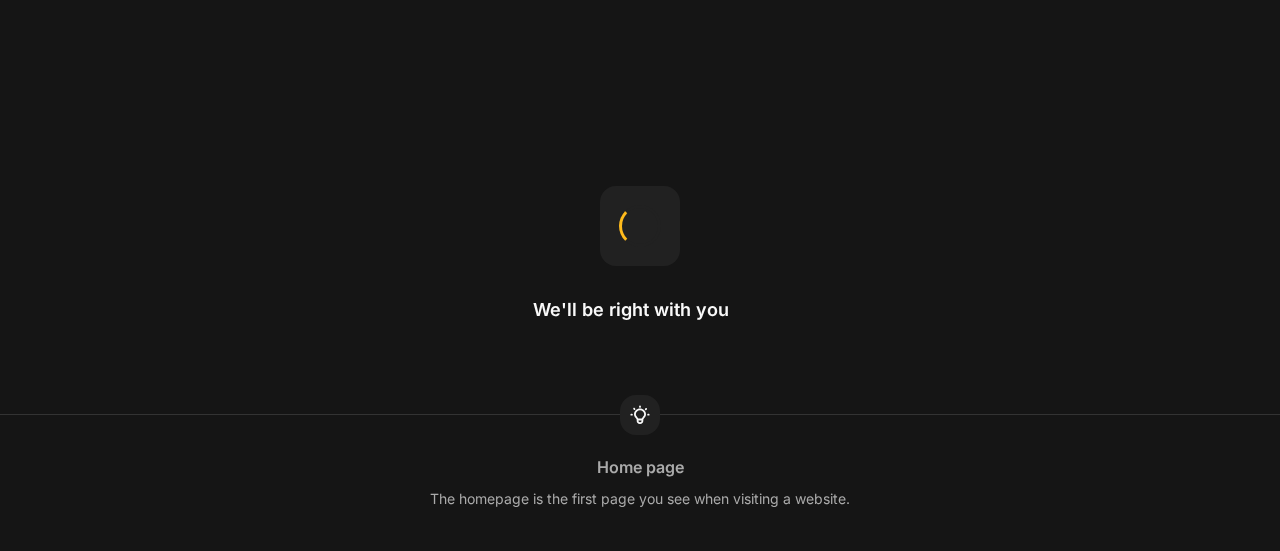 scroll, scrollTop: 0, scrollLeft: 0, axis: both 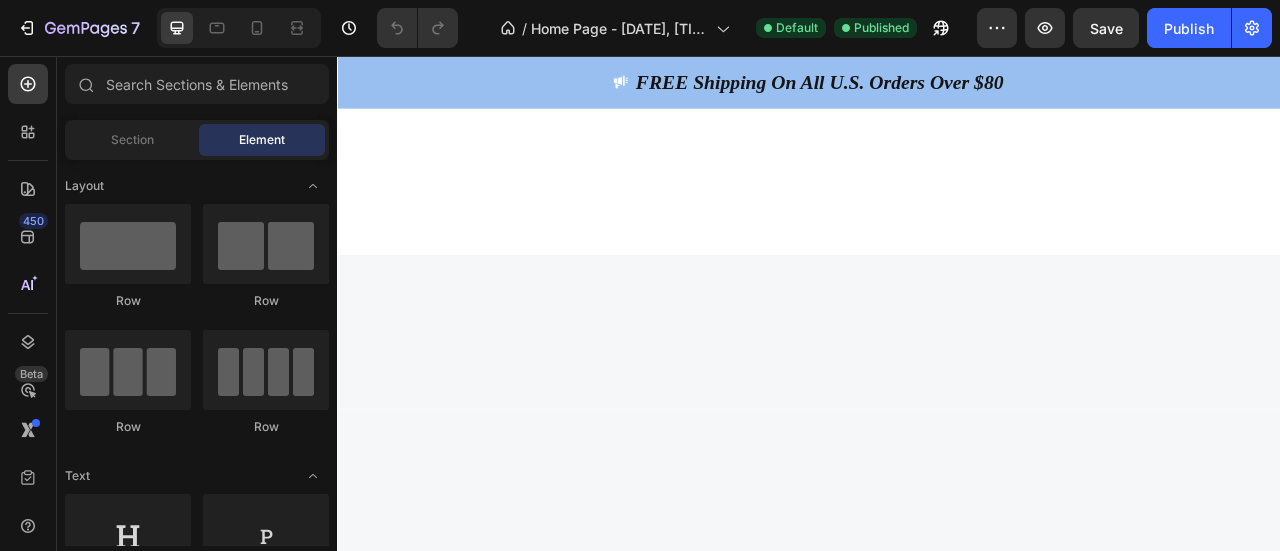 click on "New Arrival Heading Product Images - 50% off Product Badge
(P) Cart Button Row 3D Garden Glam Colorful Floral Nail Art Set | Hello Sunshine with Bright and Bold Press-On Nails (P) Title $40.00 (P) Price (P) Price $80.00 (P) Price (P) Price Row                Icon                Icon                Icon                Icon
Icon Icon List Hoz (1278 reviews) Text block Row Product List Product Images - 50% off Product Badge
(P) Cart Button Row 🌑 Midnight Tropics: Chrome Jungle 3D Press-On Nails 🍂✨ (P) Title $30.00 (P) Price (P) Price $60.00 (P) Price (P) Price Row                Icon                Icon                Icon                Icon
Icon Icon List Hoz (1278 reviews) Text block Row Product List Product Images - 50% off Product Badge
(P) Cart Button Row 🌑 Midnight Tropics: Chrome Jungle 3D Press-On Nails 🍂✨ (P) Title $30.00 (P) Price (P) Price $60.00 (P) Price (P) Price Row                Icon" at bounding box center (937, -306) 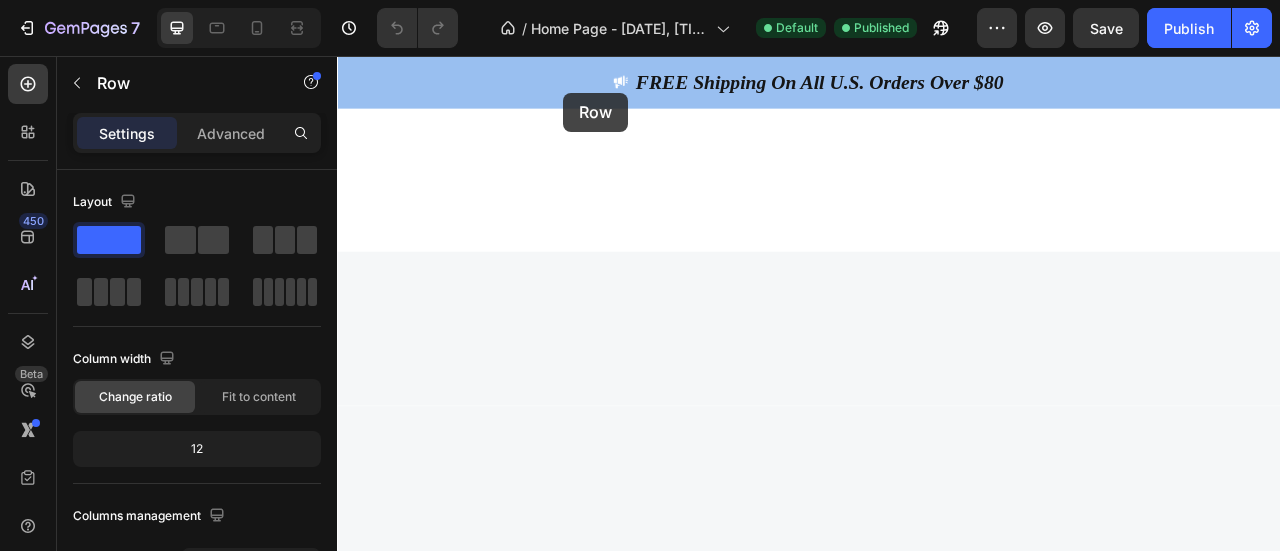 drag, startPoint x: 535, startPoint y: 343, endPoint x: 625, endPoint y: 103, distance: 256.3201 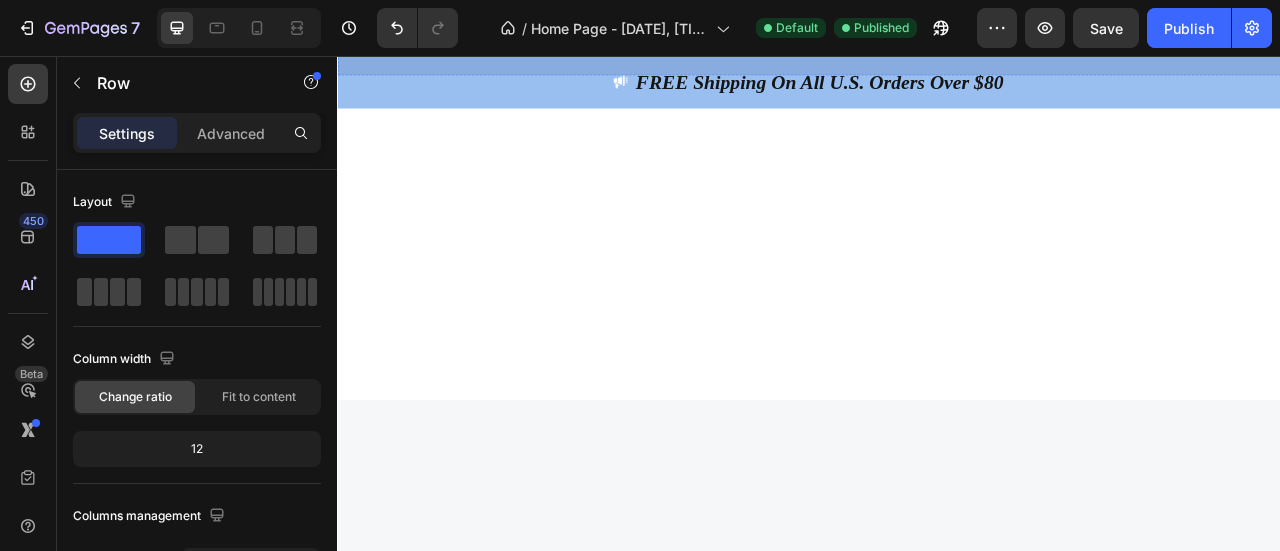 scroll, scrollTop: 4600, scrollLeft: 0, axis: vertical 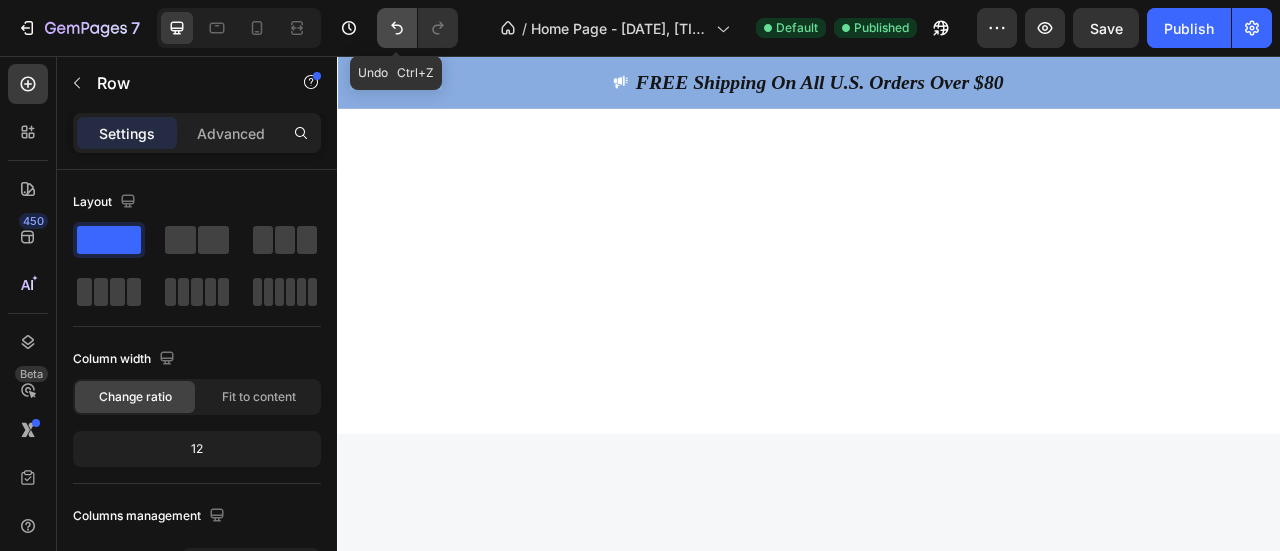 click 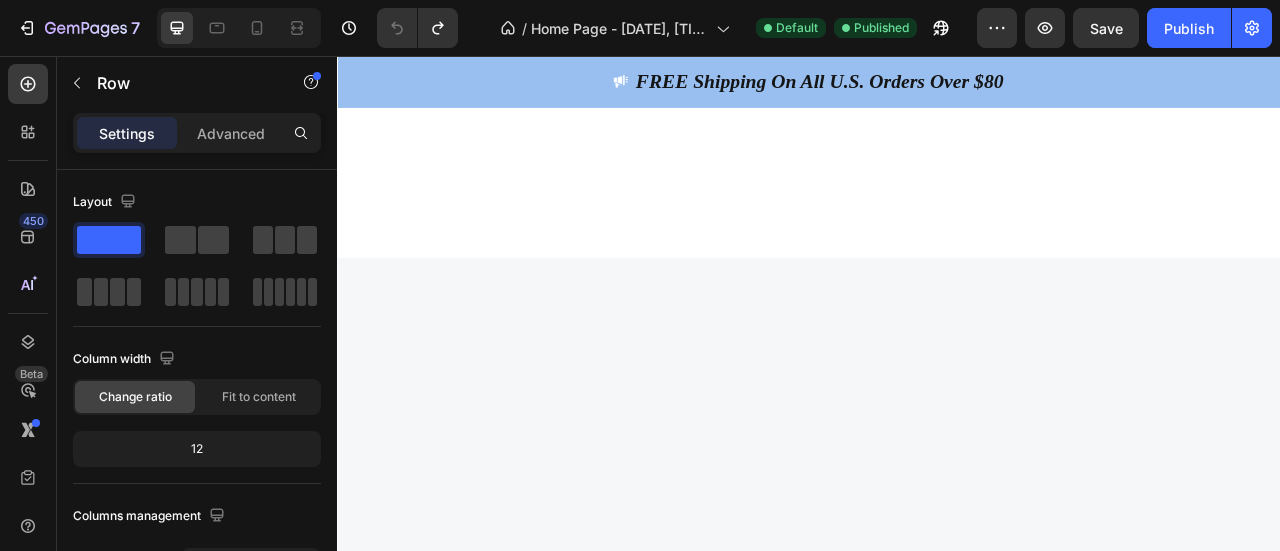 scroll, scrollTop: 4800, scrollLeft: 0, axis: vertical 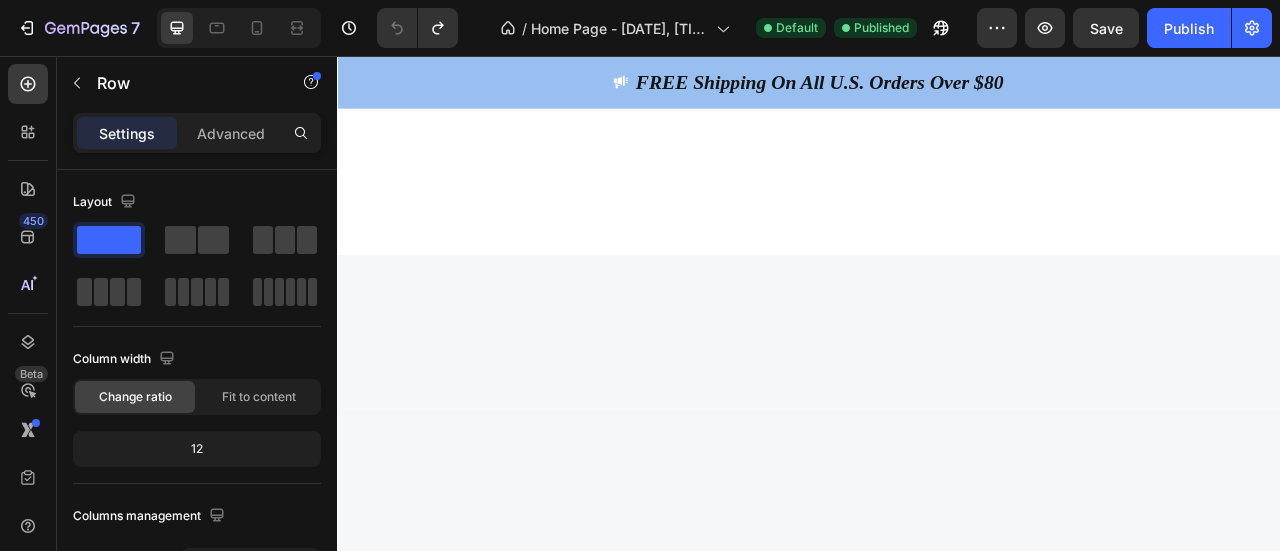 click at bounding box center (937, -502) 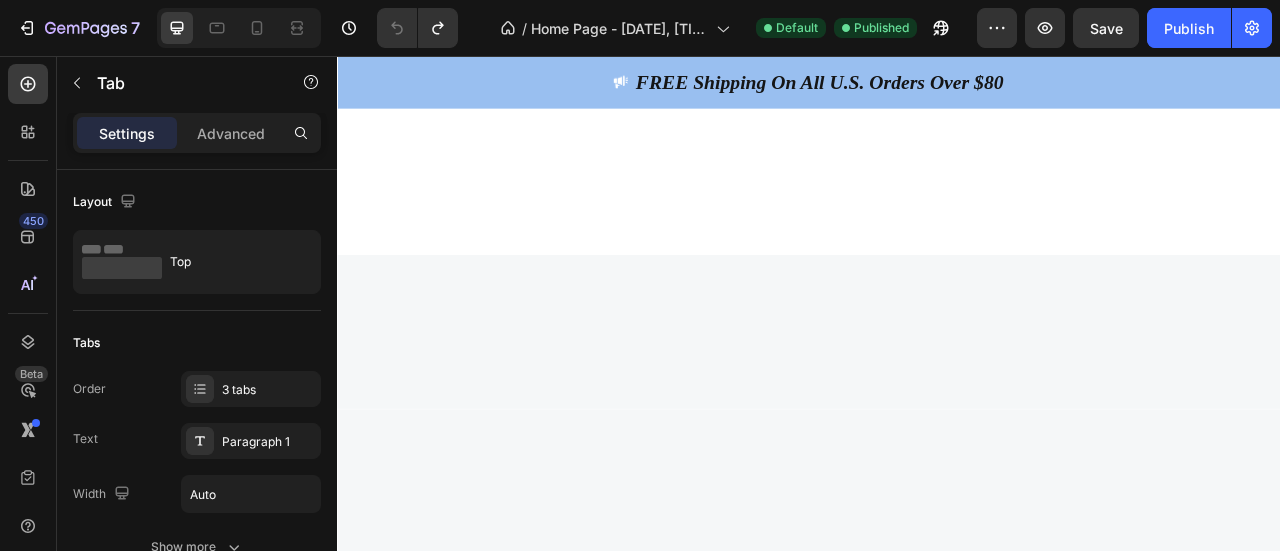 drag, startPoint x: 697, startPoint y: 402, endPoint x: 804, endPoint y: 408, distance: 107.16809 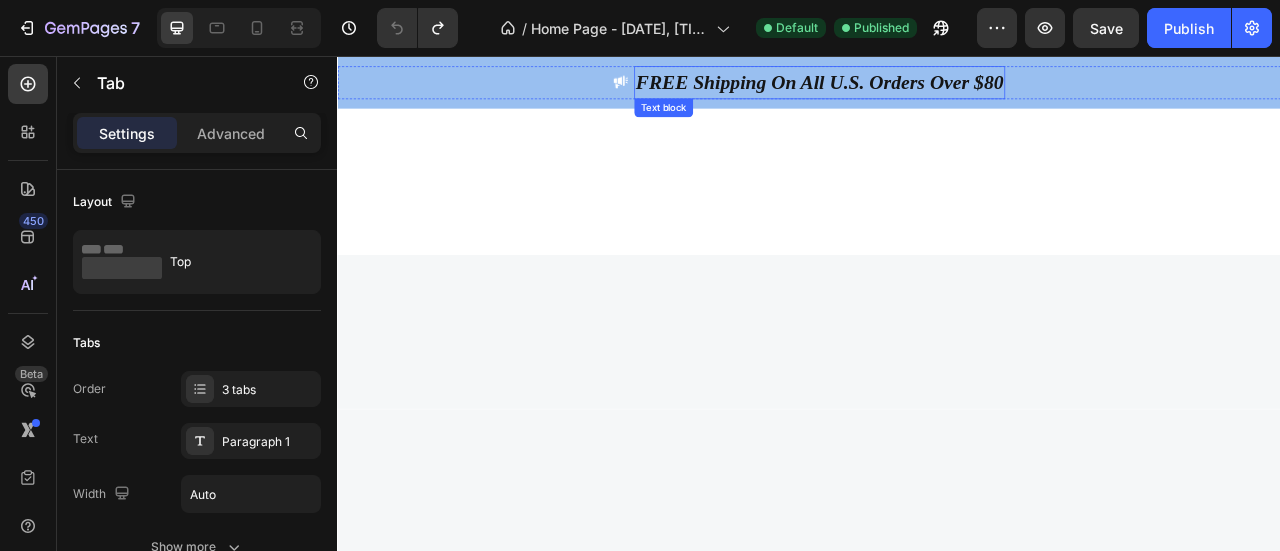 drag, startPoint x: 804, startPoint y: 408, endPoint x: 896, endPoint y: 74, distance: 346.43903 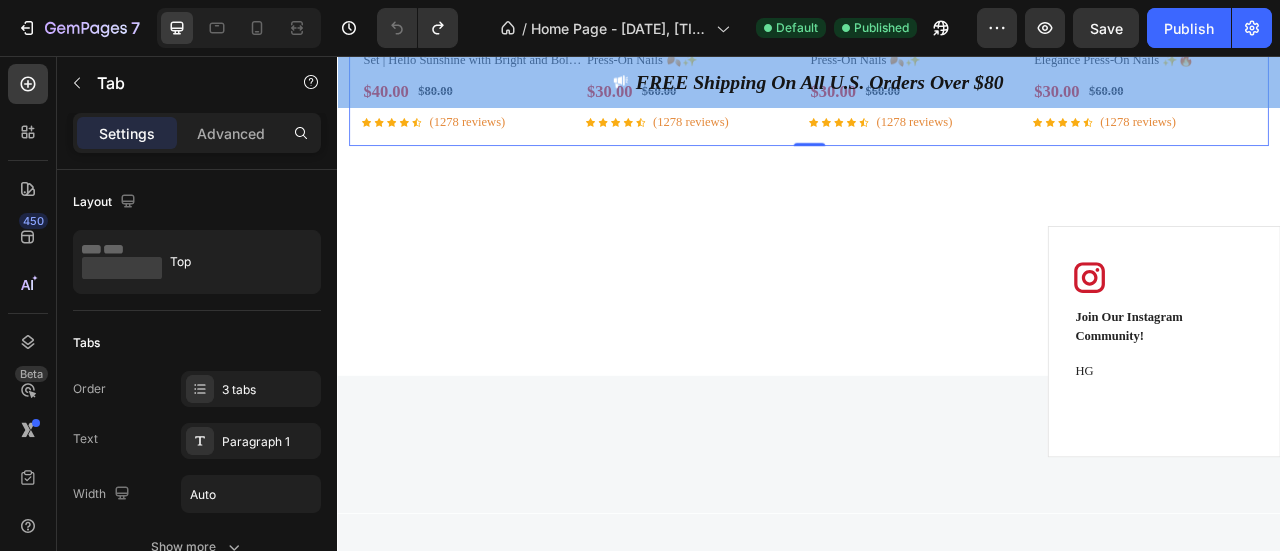 scroll, scrollTop: 5600, scrollLeft: 0, axis: vertical 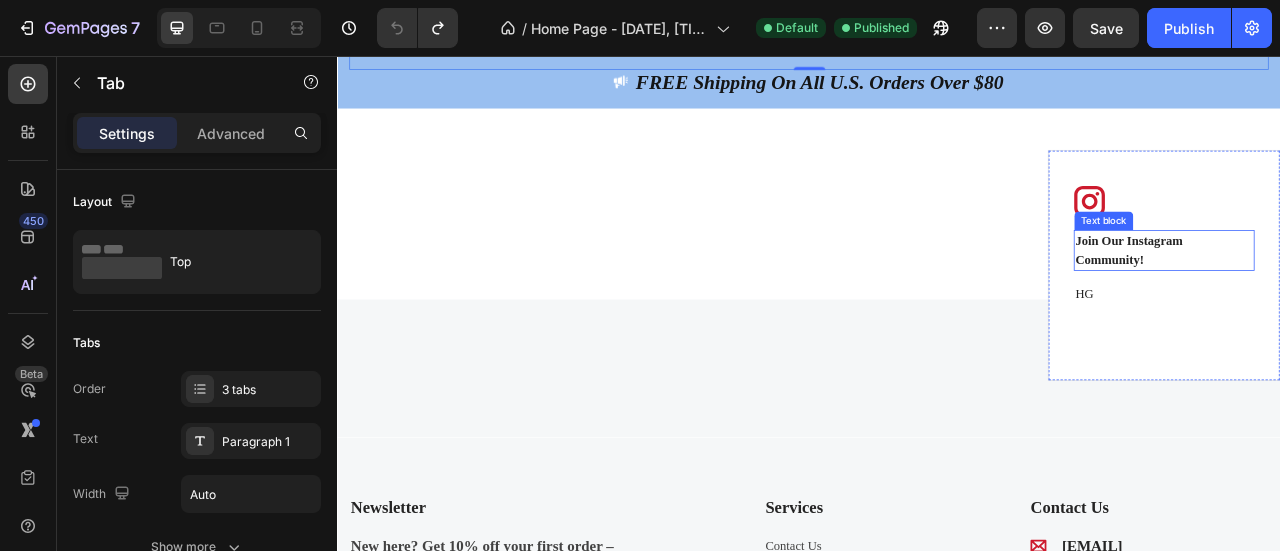 click on "Join Our Instagram  Community! Text block" at bounding box center (1389, 303) 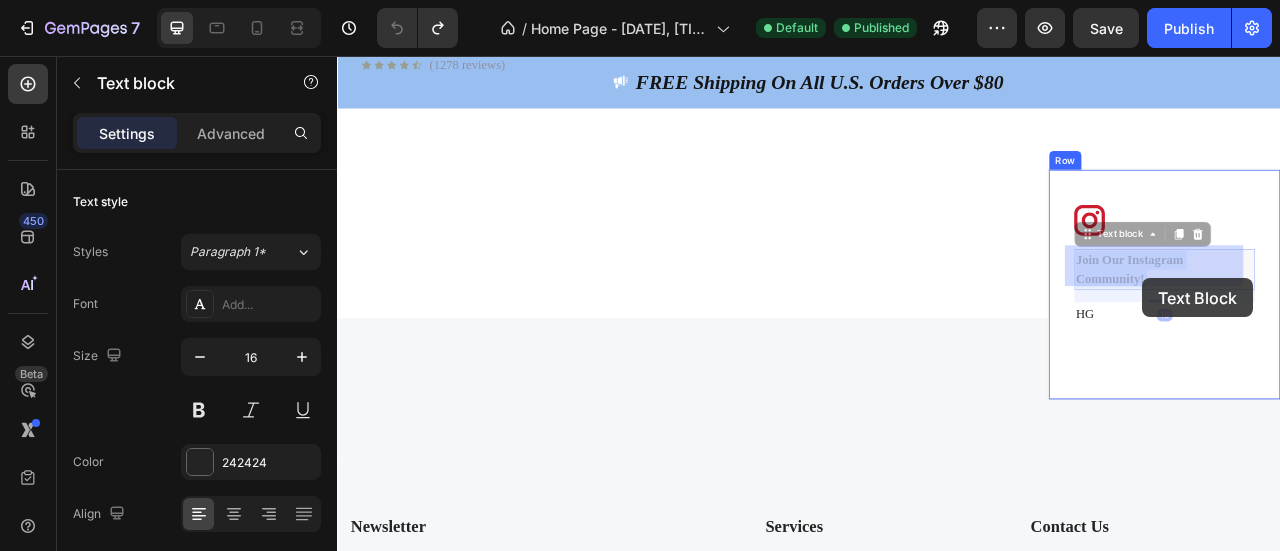 drag, startPoint x: 1266, startPoint y: 305, endPoint x: 1362, endPoint y: 339, distance: 101.84302 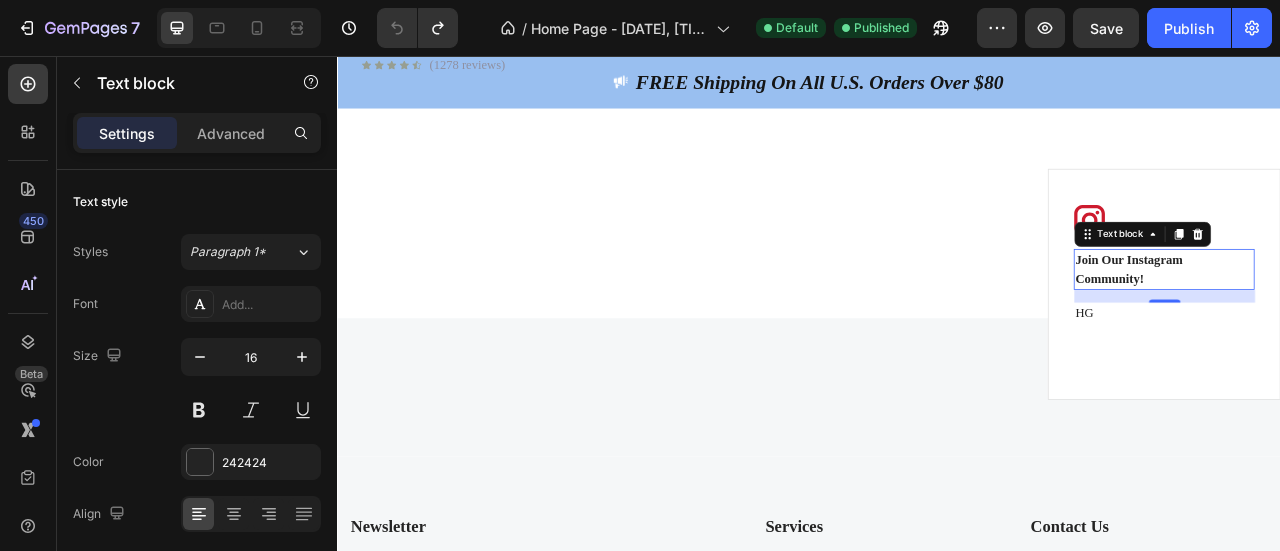 drag, startPoint x: 1363, startPoint y: 352, endPoint x: 1368, endPoint y: 340, distance: 13 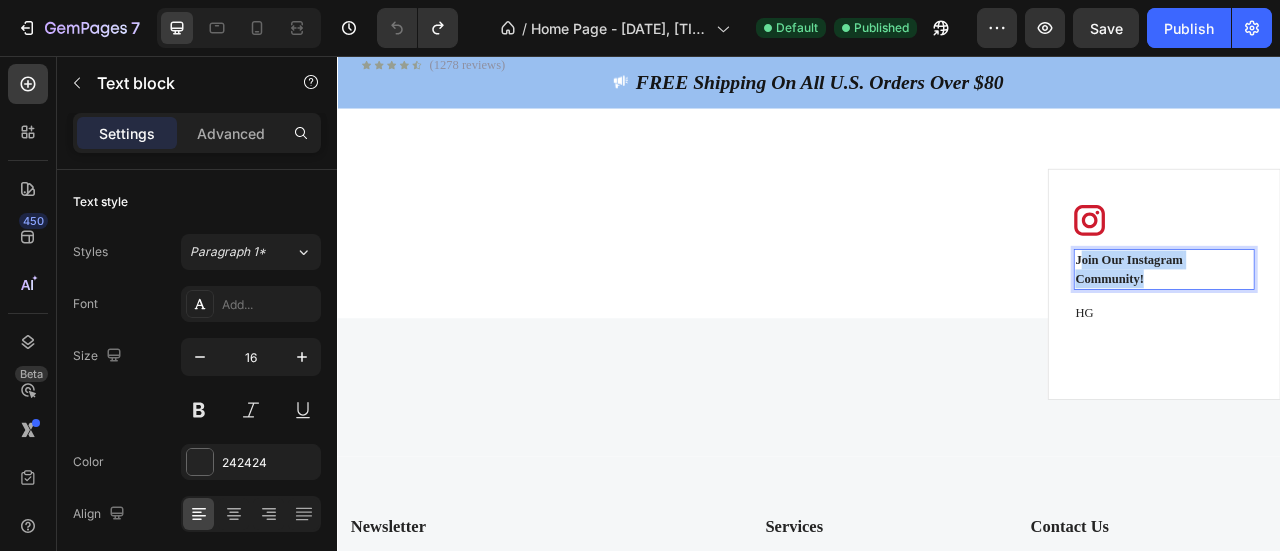 drag, startPoint x: 1365, startPoint y: 331, endPoint x: 1275, endPoint y: 320, distance: 90.66973 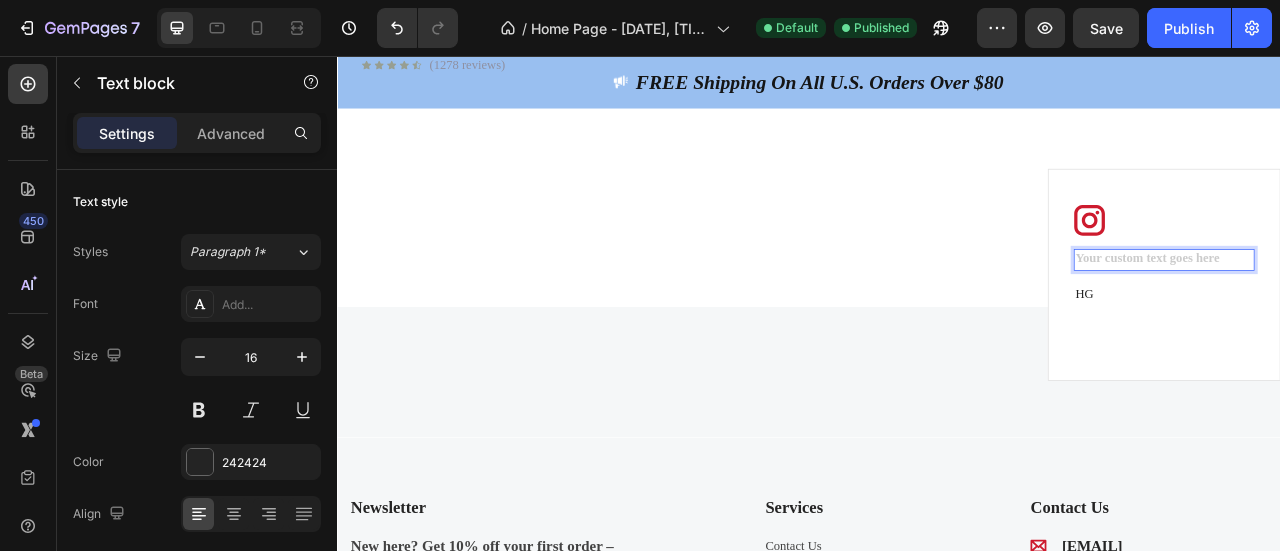 click at bounding box center [1389, 315] 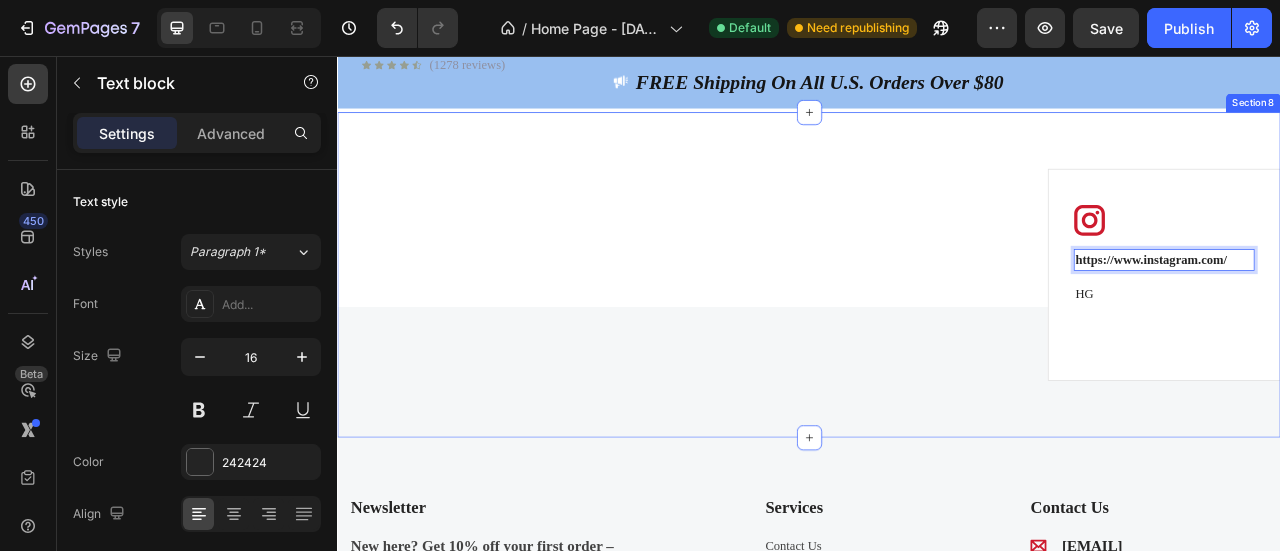 click on "Image https://www.instagram.com/ Text block   16 HG Text block Row Image Join Our Instagram Community! Text block @ecomsolid.jewl Text block Row" at bounding box center [1389, 334] 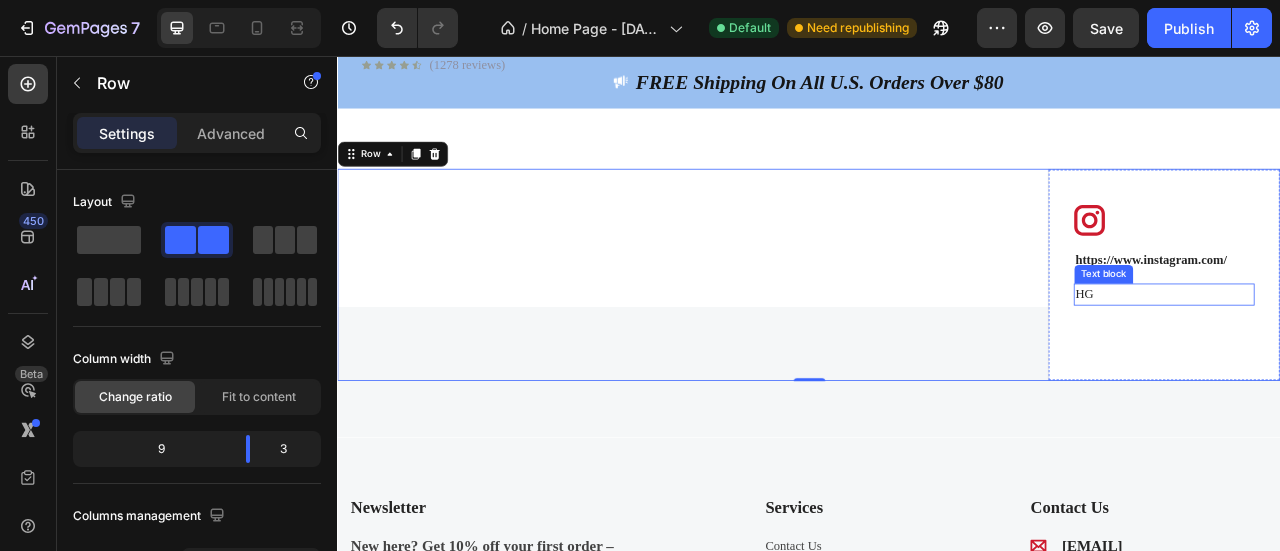 click on "HG" at bounding box center [1389, 359] 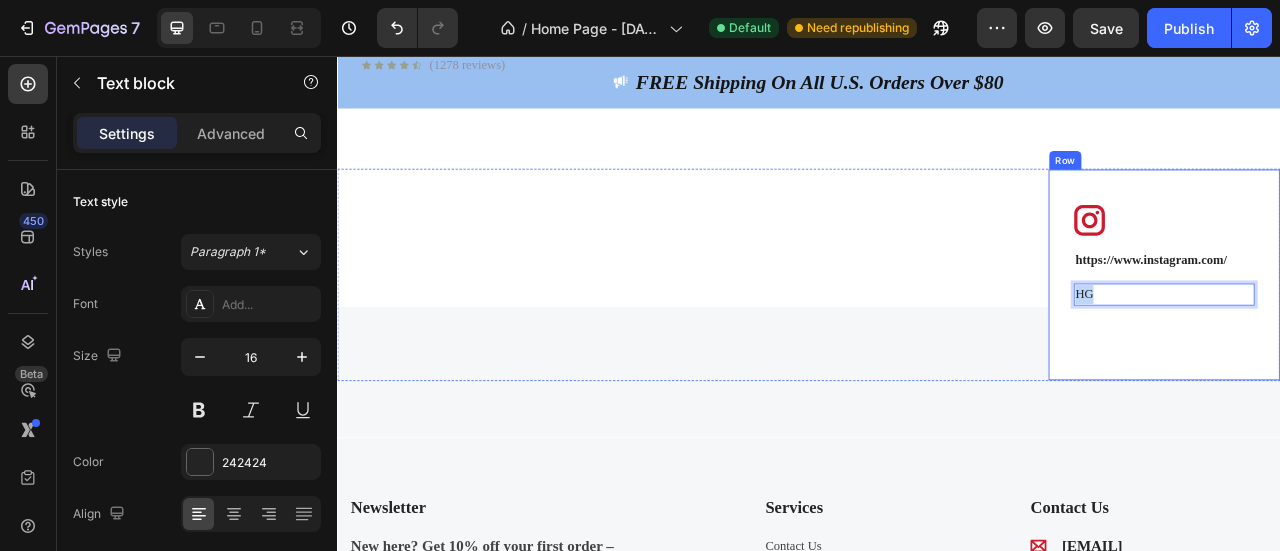 drag, startPoint x: 1287, startPoint y: 362, endPoint x: 1247, endPoint y: 383, distance: 45.17743 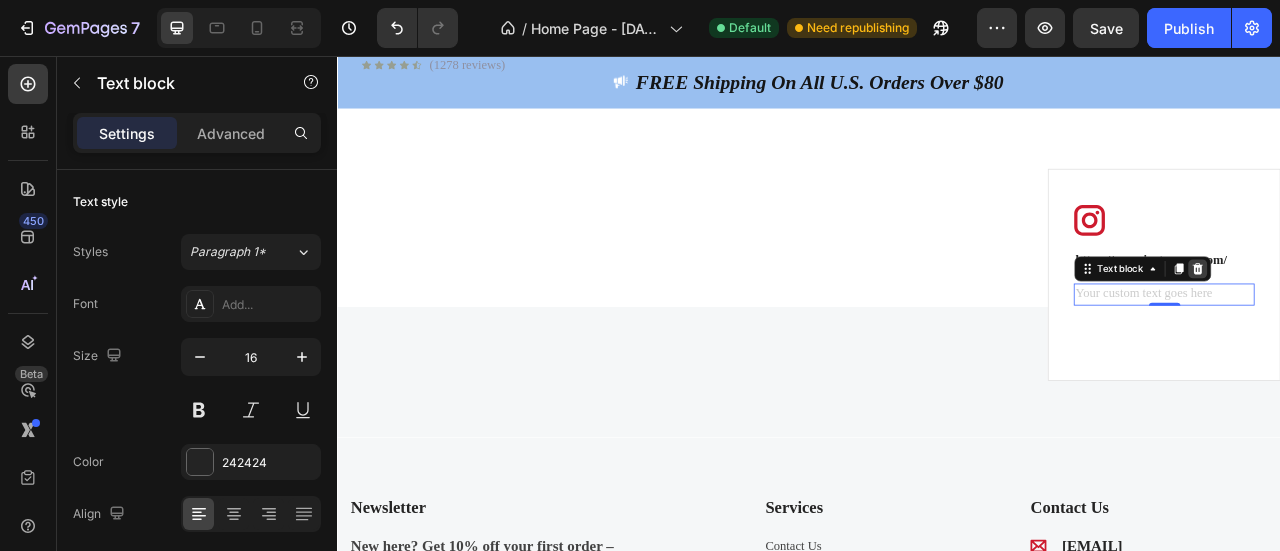 click 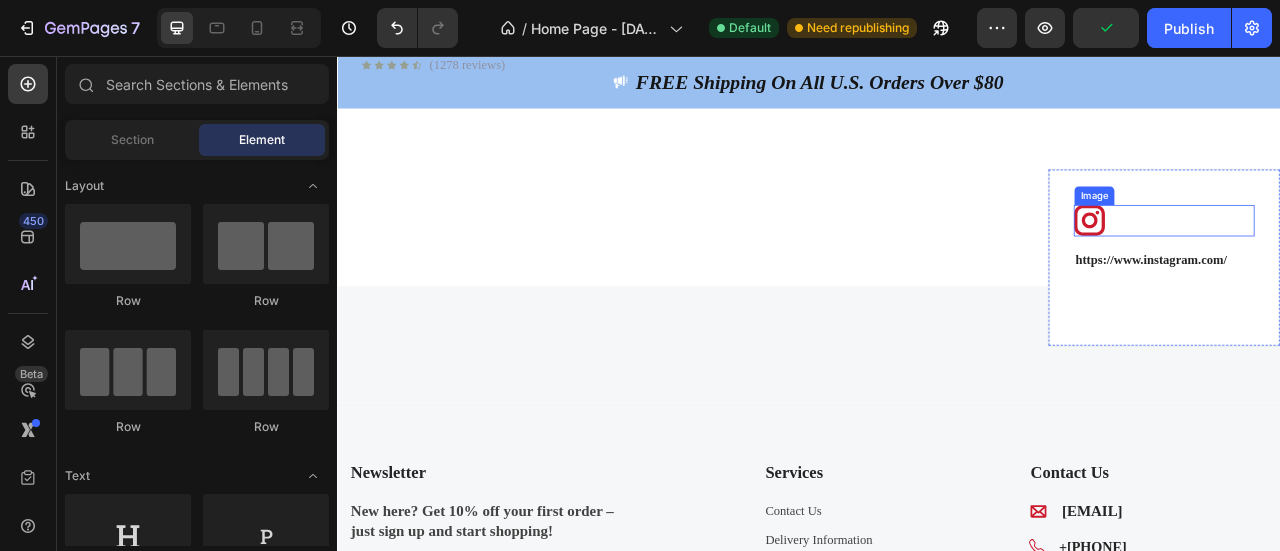 click at bounding box center (1294, 265) 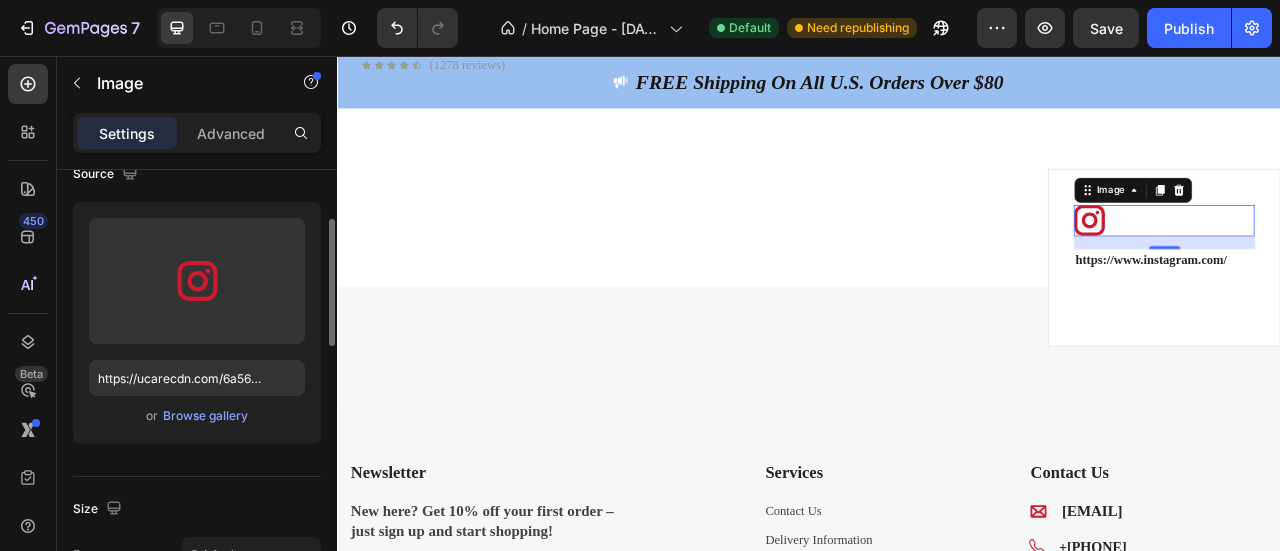 scroll, scrollTop: 69, scrollLeft: 0, axis: vertical 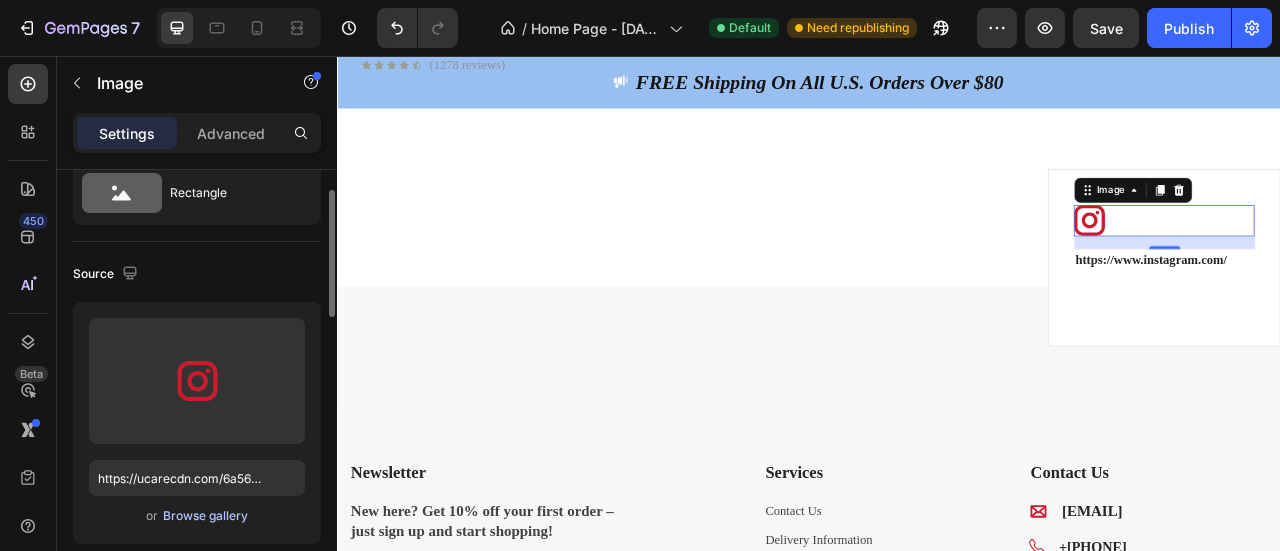 click on "Browse gallery" at bounding box center (205, 516) 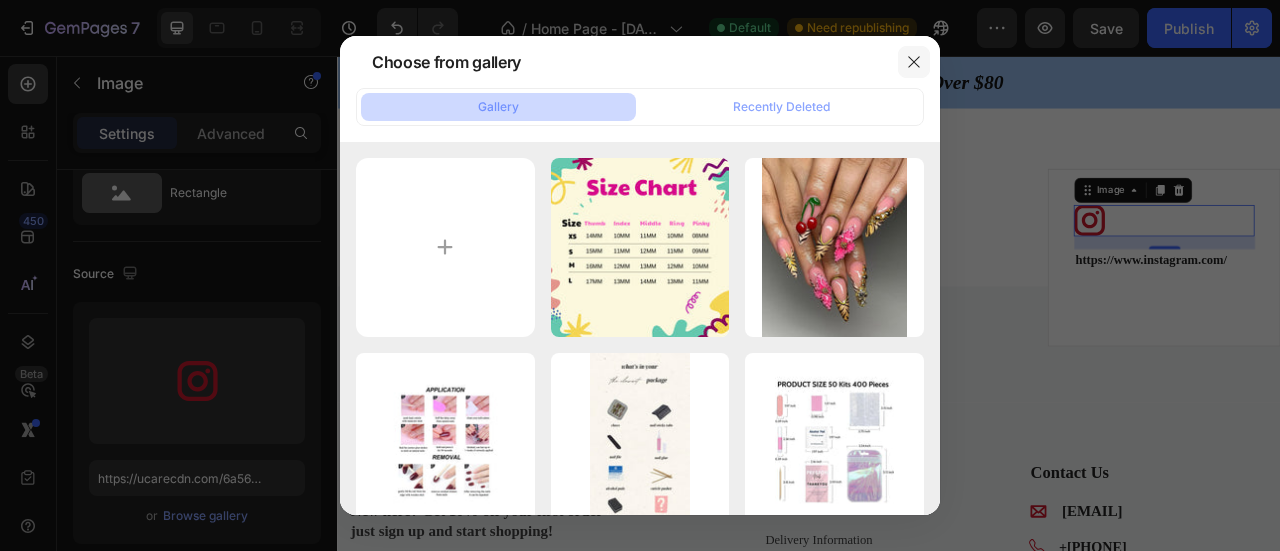 click 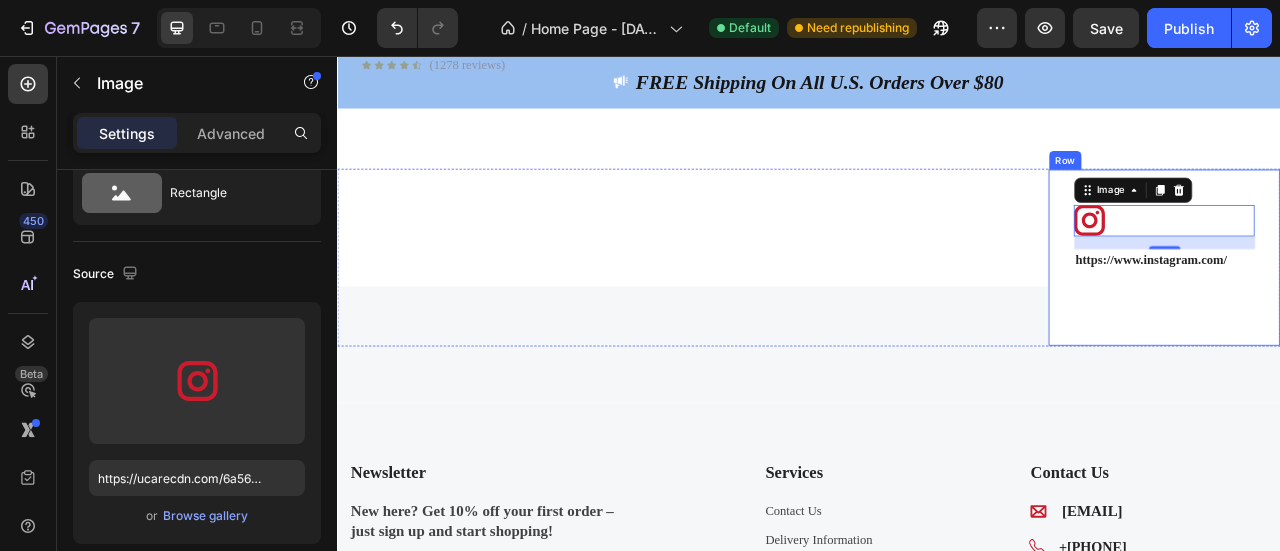 click on "Image   16 https://www.instagram.com/ Text block Row" at bounding box center [1389, 312] 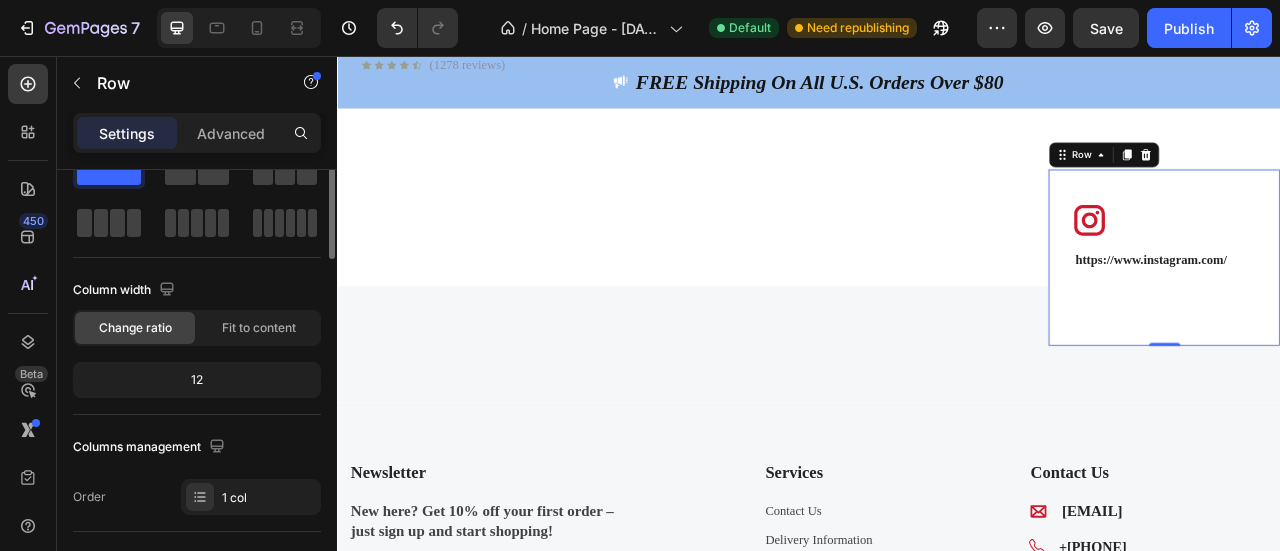 scroll, scrollTop: 0, scrollLeft: 0, axis: both 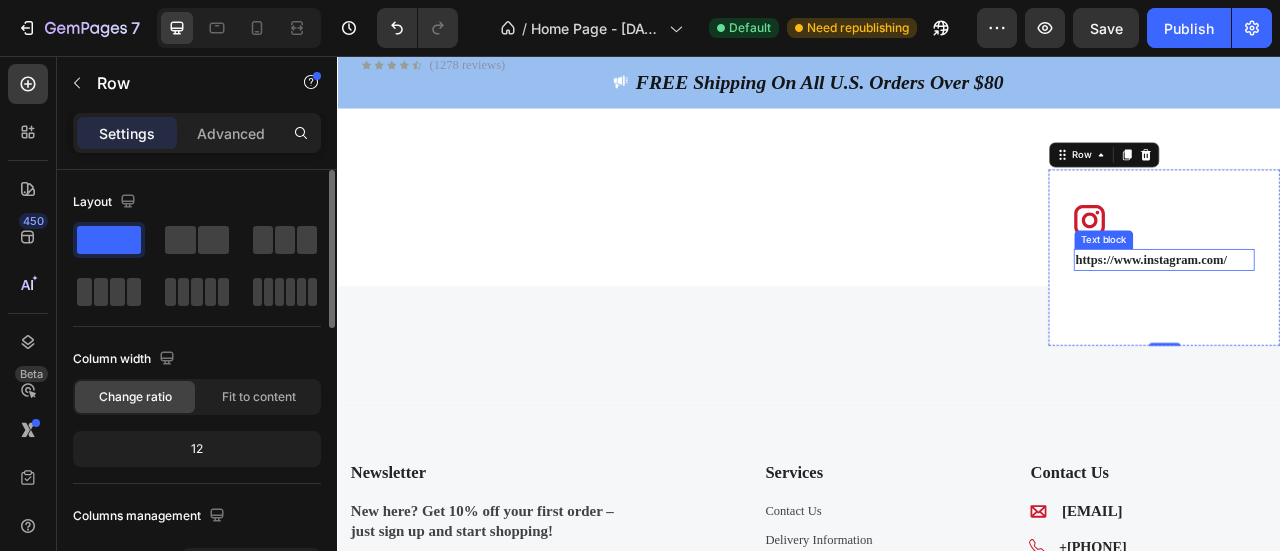 click on "https://www.instagram.com/" at bounding box center (1389, 315) 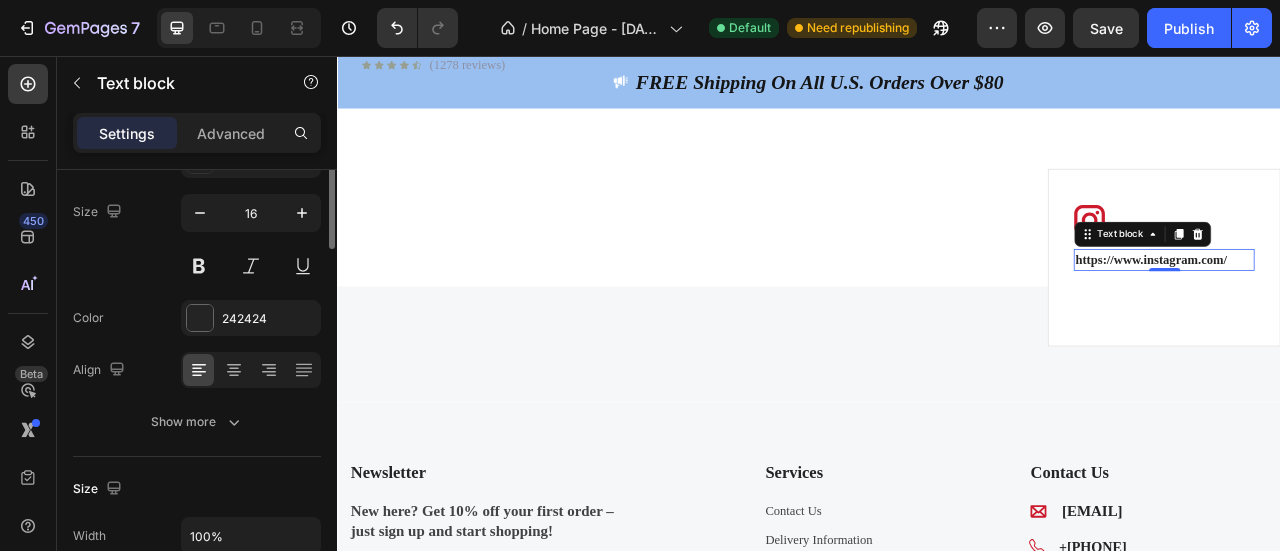 scroll, scrollTop: 0, scrollLeft: 0, axis: both 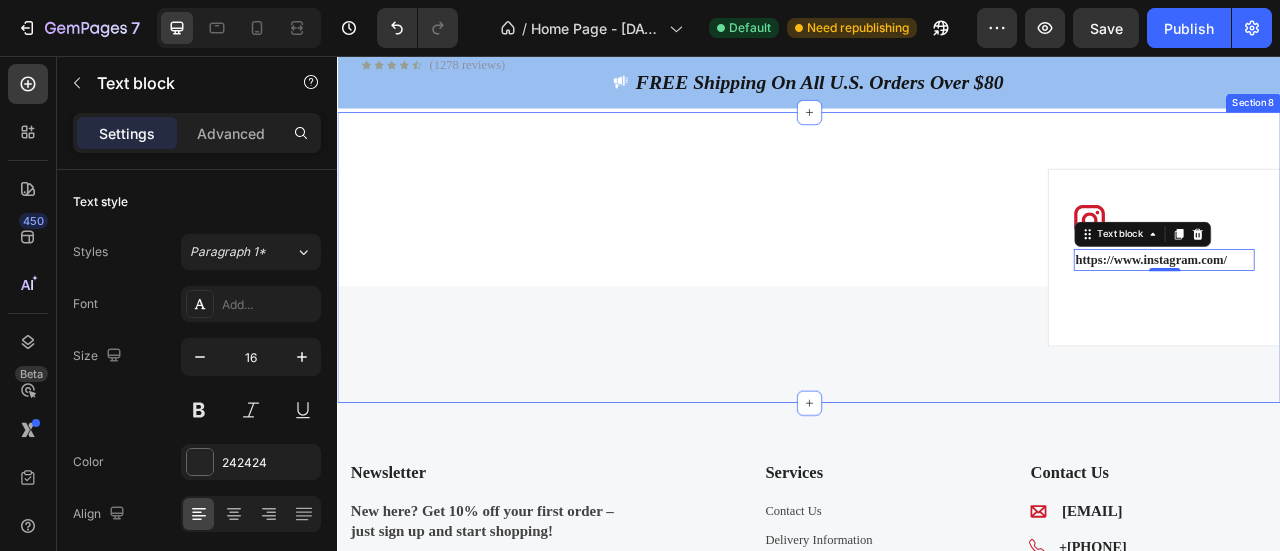 click on "Image Image Image Image Carousel Image https://www.instagram.com/ Text block   0 Row Image Join Our Instagram Community! Text block @ecomsolid.jewl Text block Row Row Section 8" at bounding box center [937, 312] 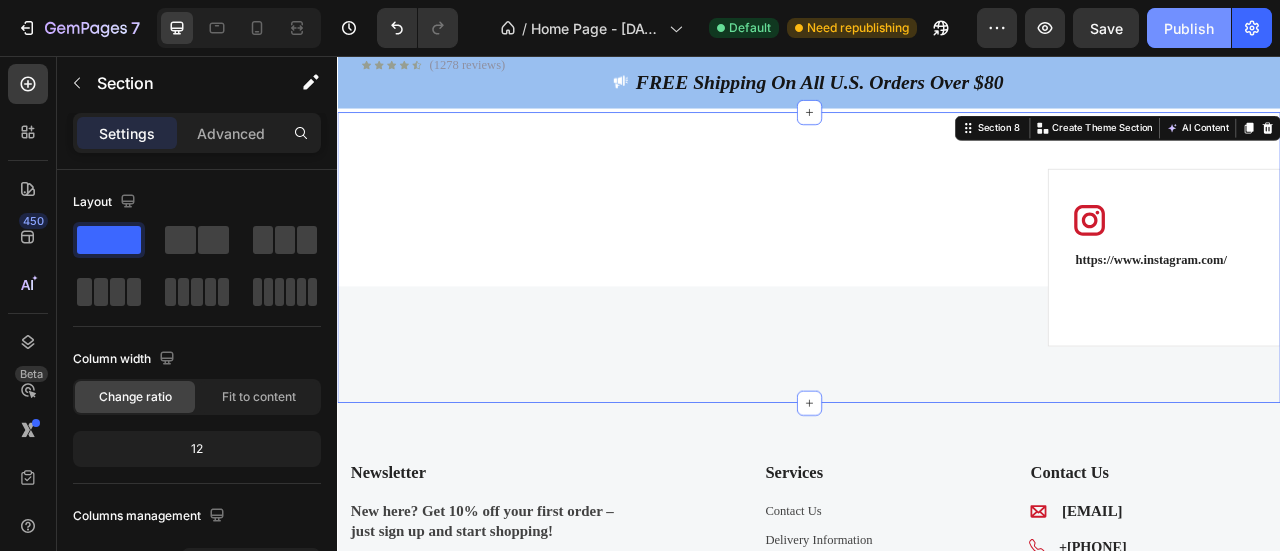 click on "Publish" at bounding box center [1189, 28] 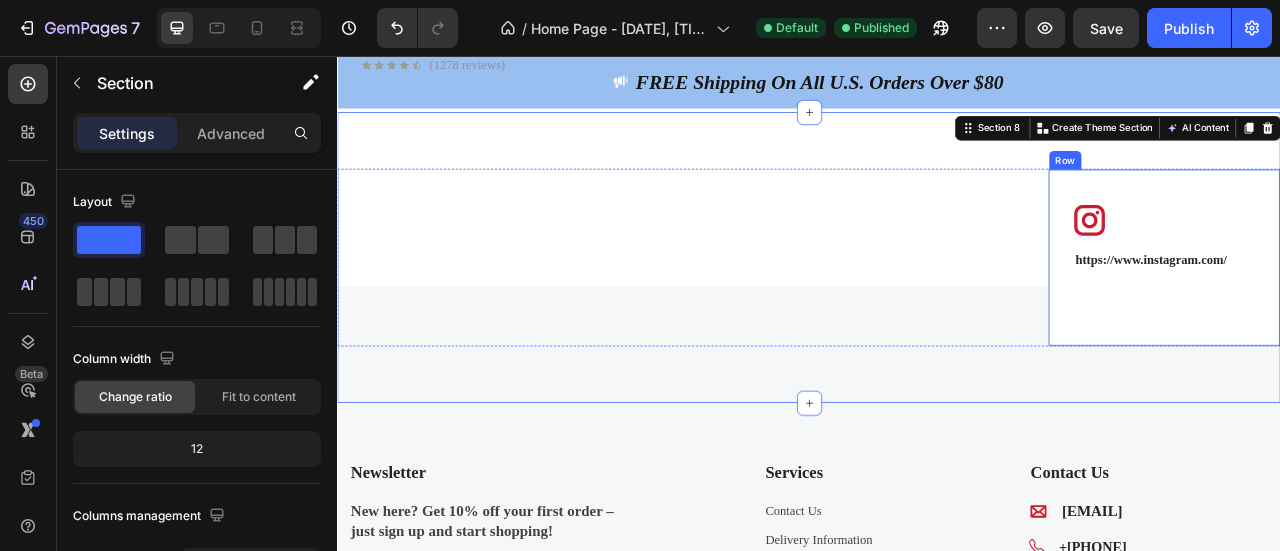 click on "https://www.instagram.com/" at bounding box center (1389, 315) 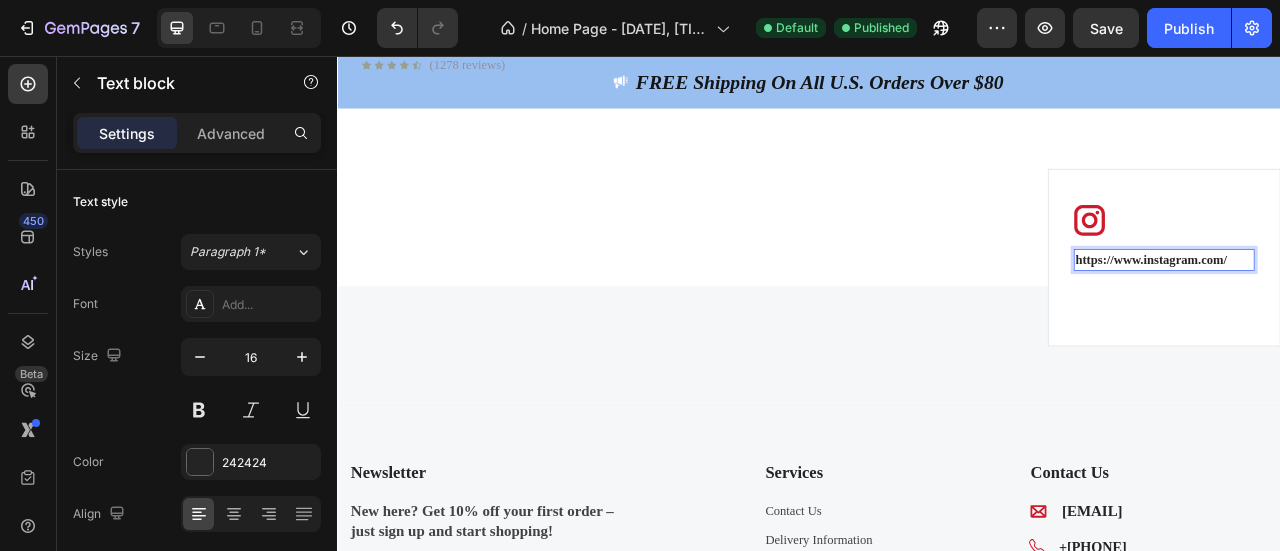 click on "https://www.instagram.com/" at bounding box center (1389, 315) 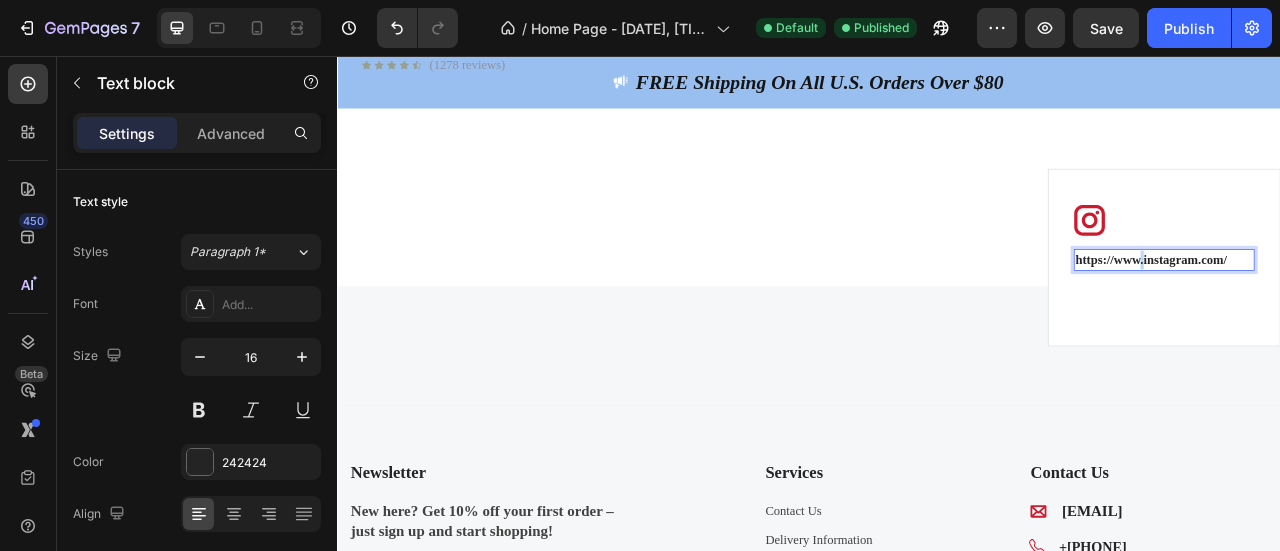 click on "https://www.instagram.com/" at bounding box center [1389, 315] 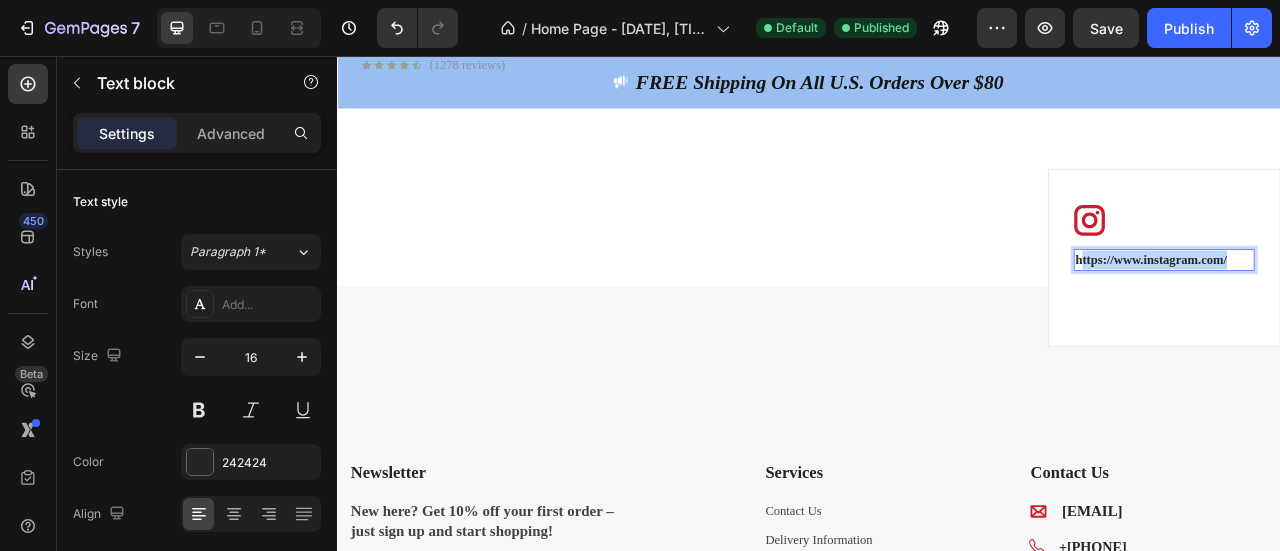 drag, startPoint x: 1275, startPoint y: 306, endPoint x: 1478, endPoint y: 316, distance: 203.24615 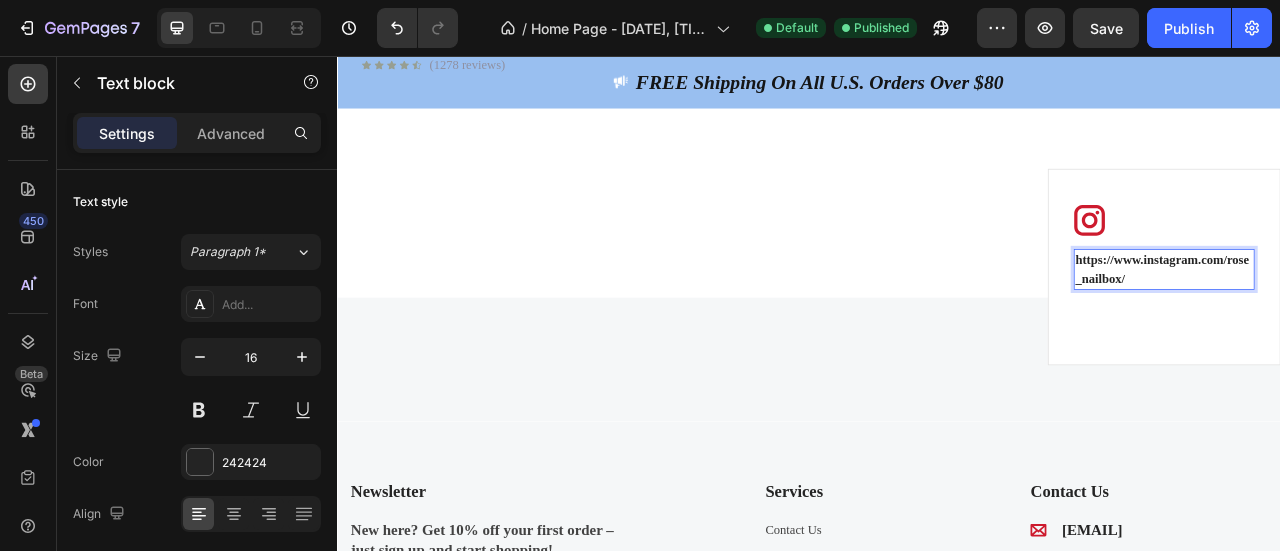 click on "https://www.instagram.com/rose_nailbox/" at bounding box center (1389, 327) 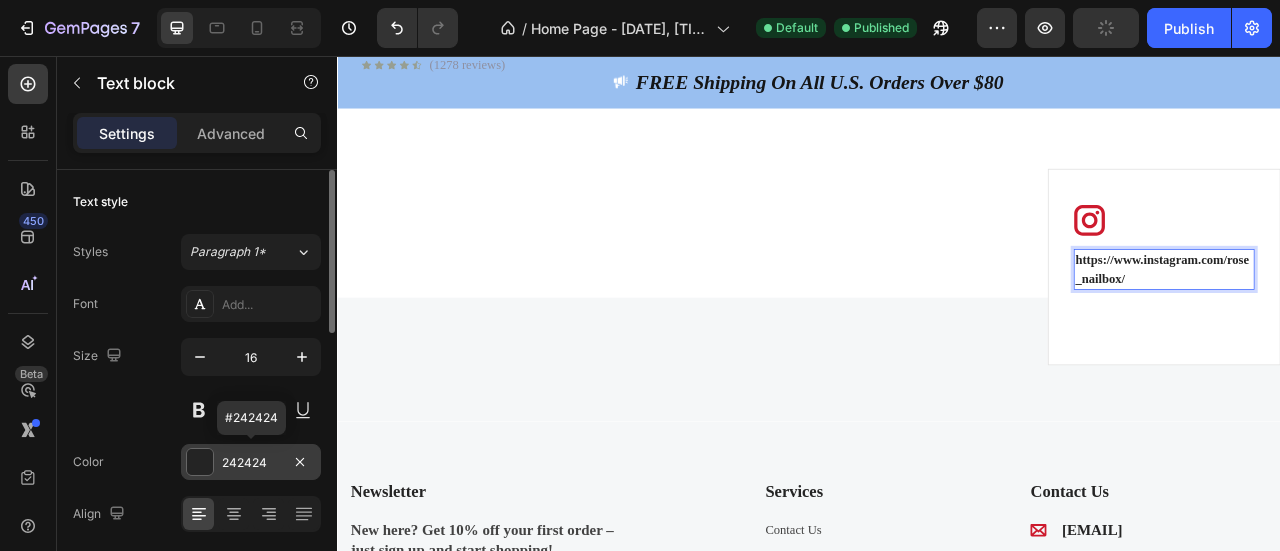 click on "242424" at bounding box center (251, 463) 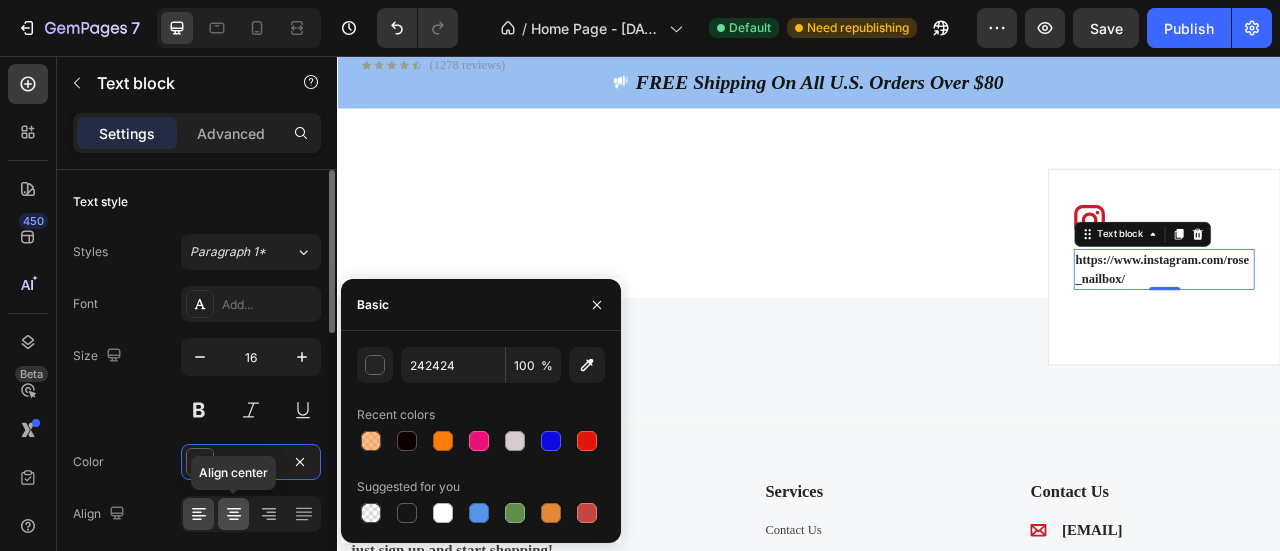 click 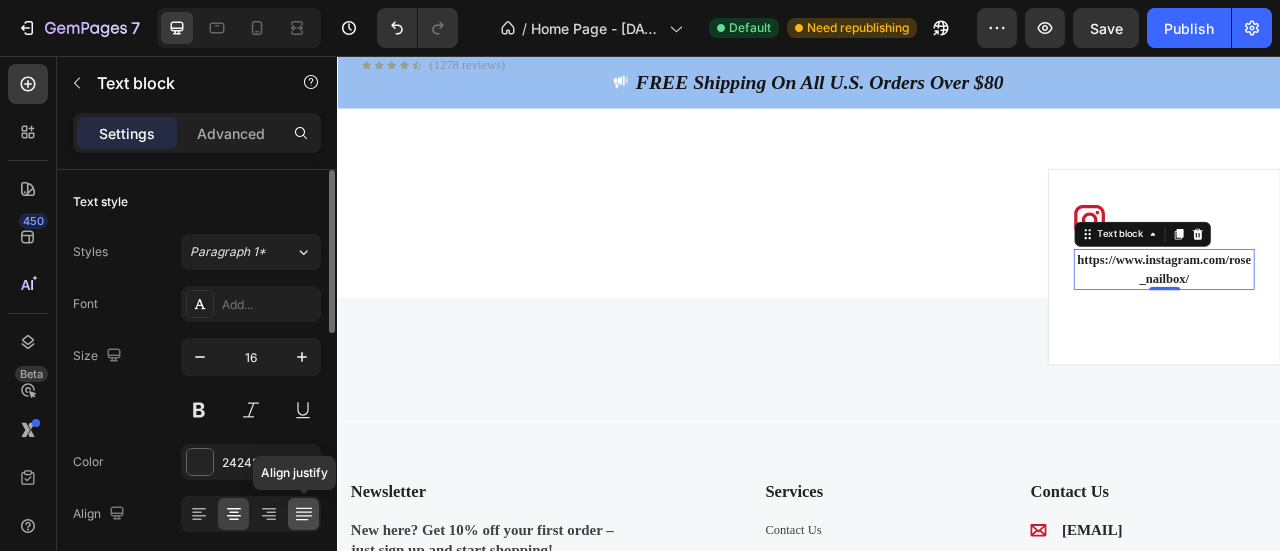 click 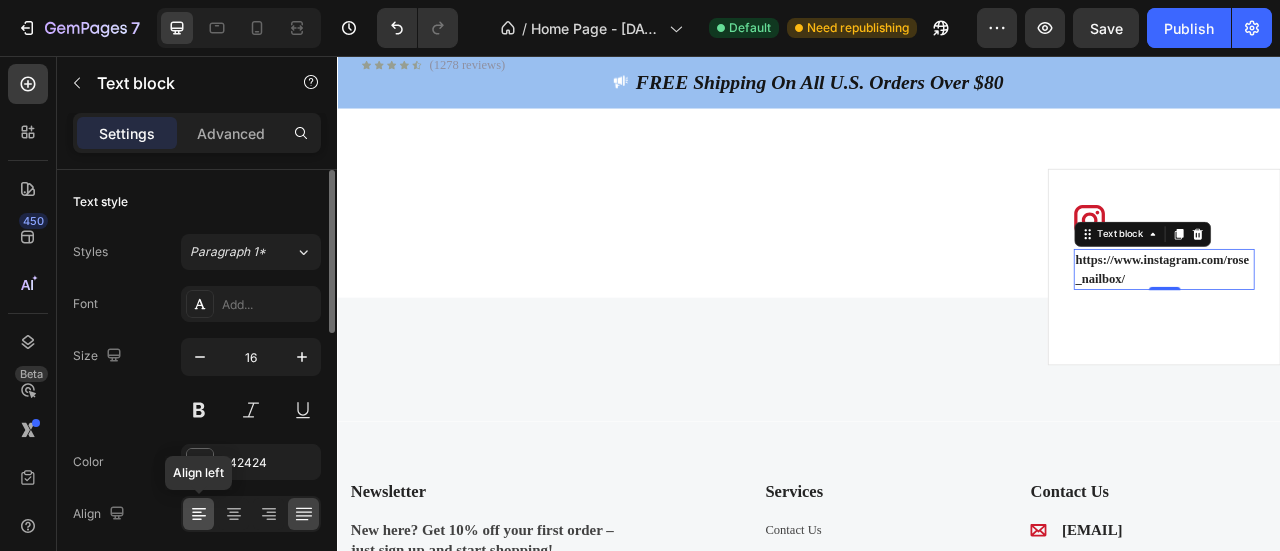 click 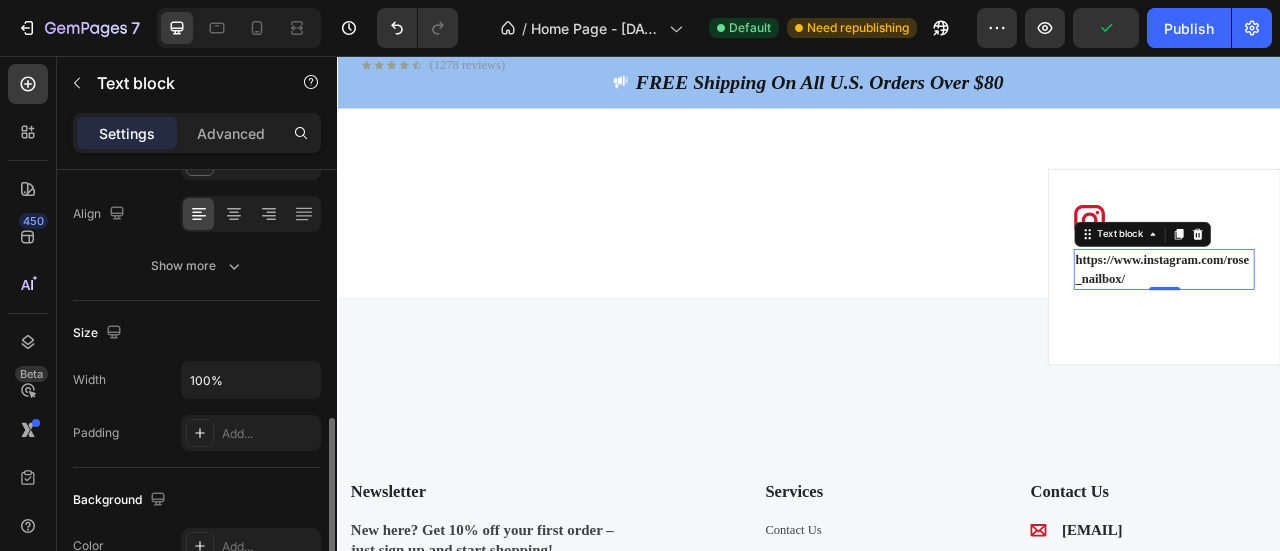 scroll, scrollTop: 400, scrollLeft: 0, axis: vertical 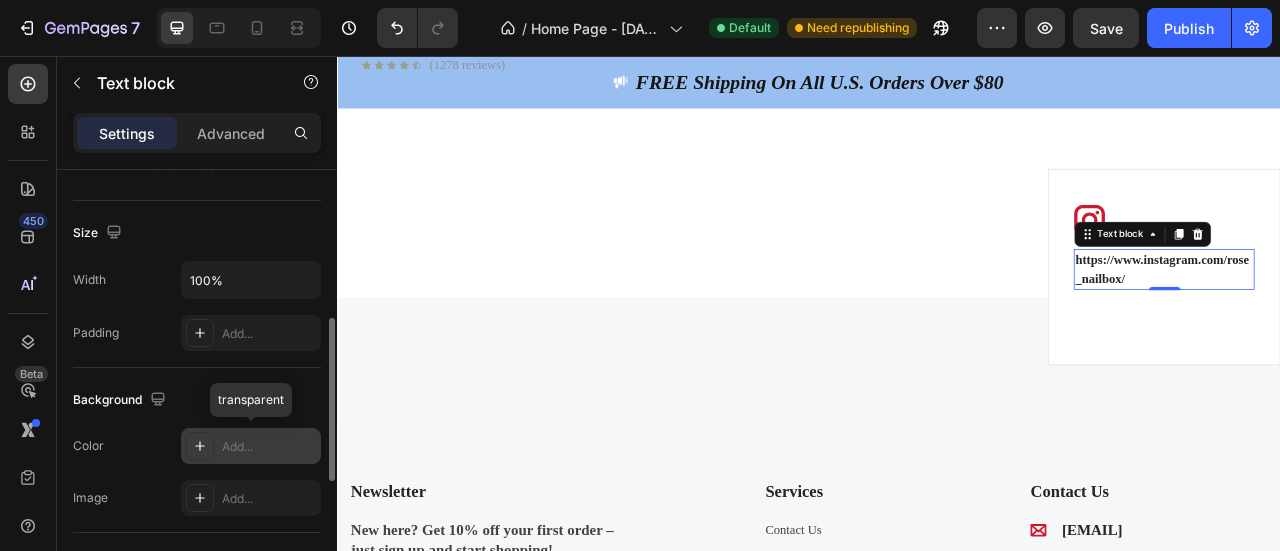 click on "Add..." at bounding box center [269, 447] 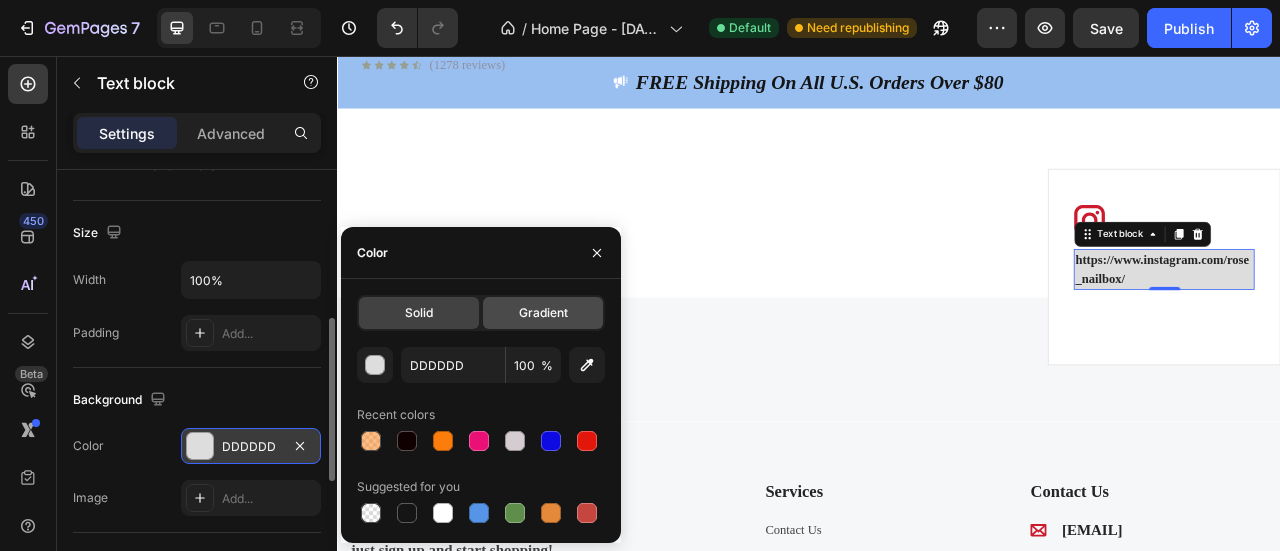 click on "Gradient" 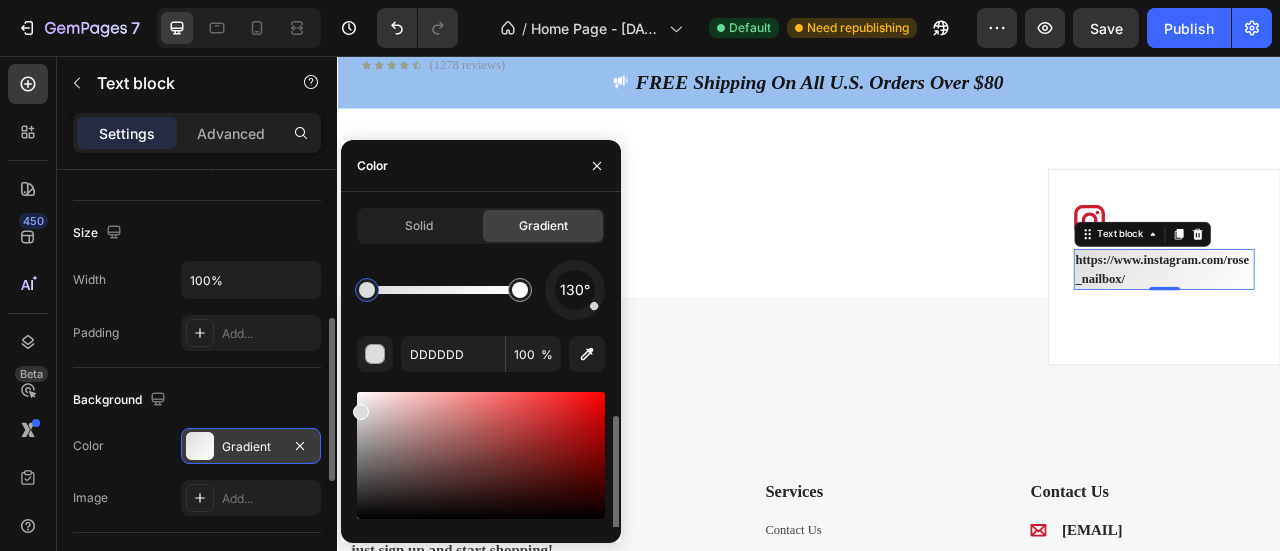 scroll, scrollTop: 120, scrollLeft: 0, axis: vertical 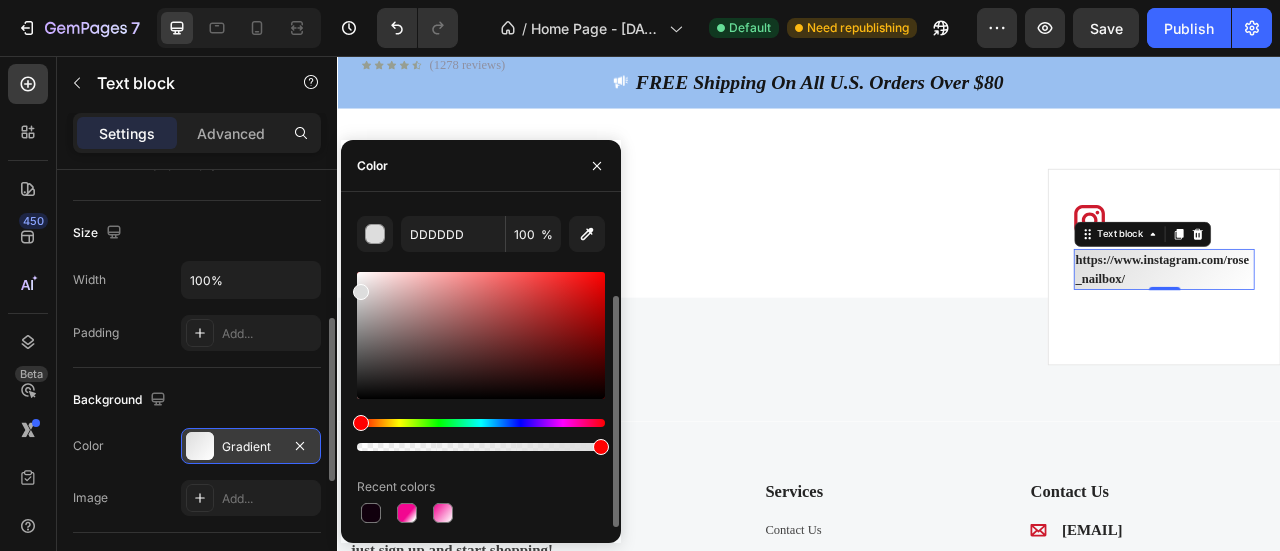 click at bounding box center (481, 423) 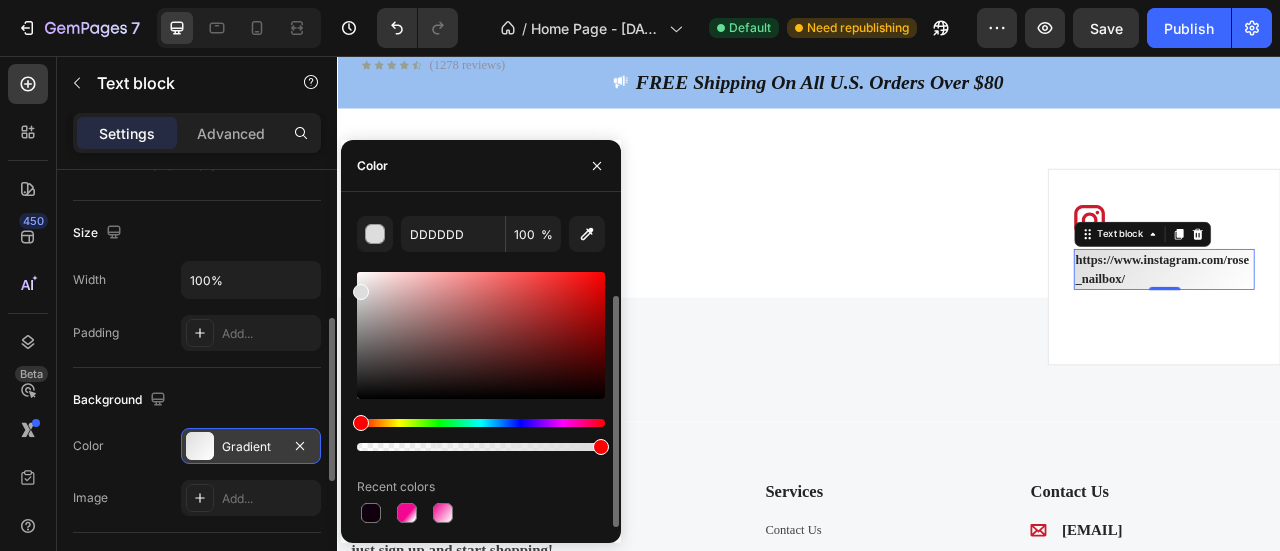 click at bounding box center [481, 423] 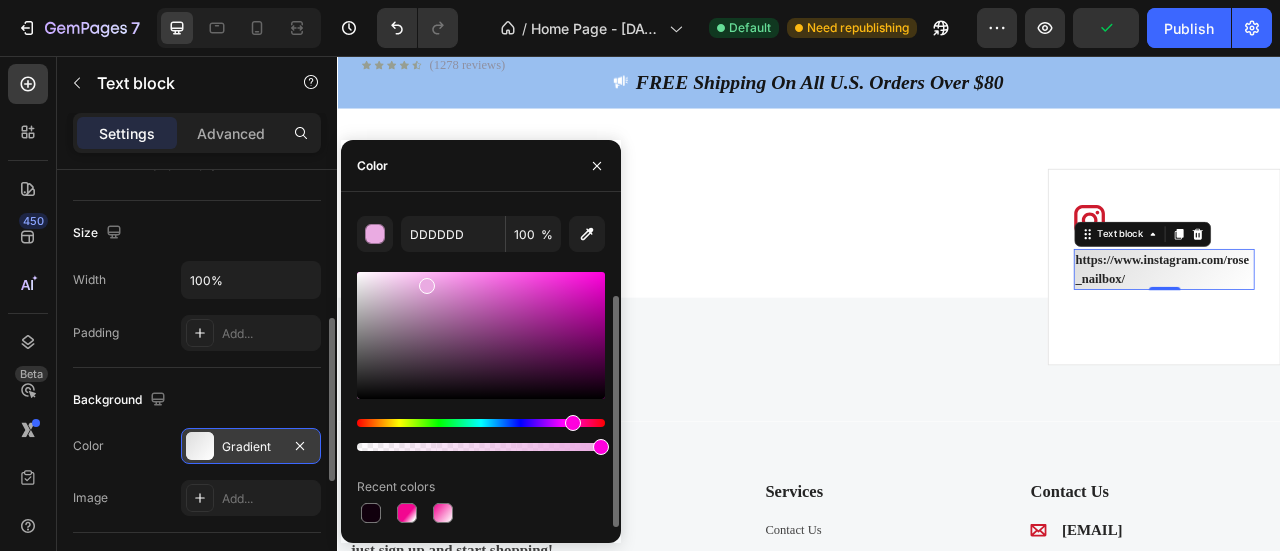 click at bounding box center (481, 335) 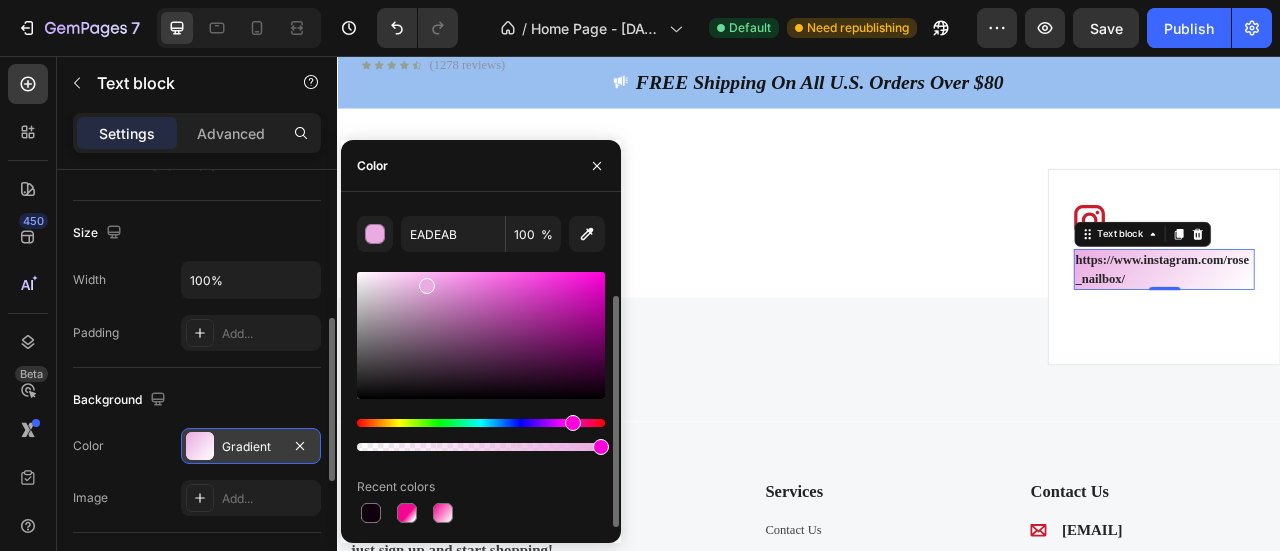 click at bounding box center [481, 423] 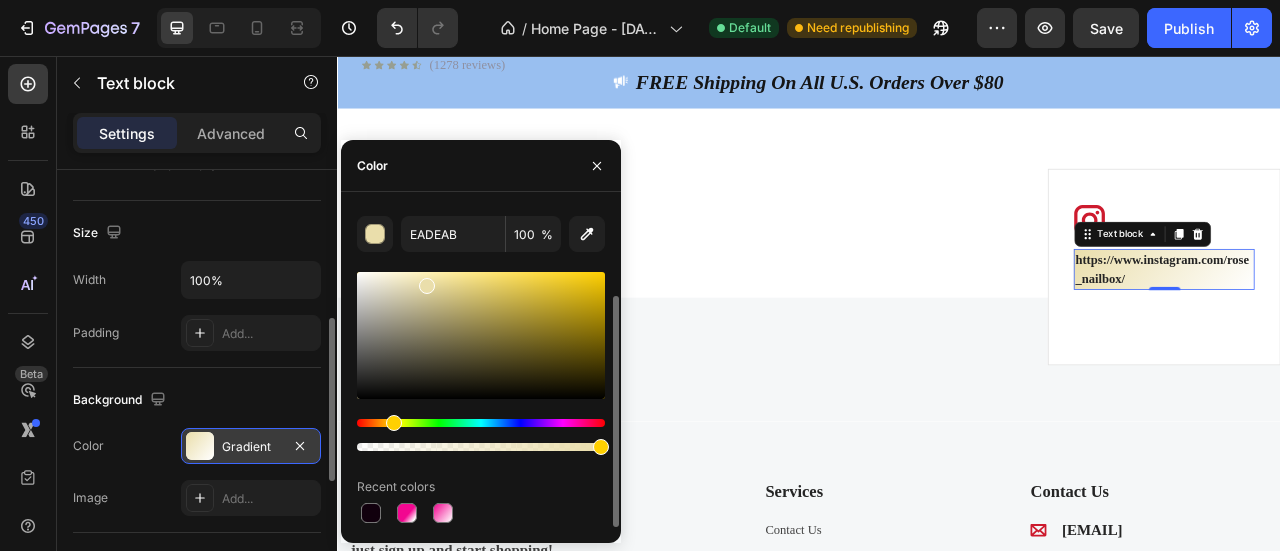 click at bounding box center (481, 335) 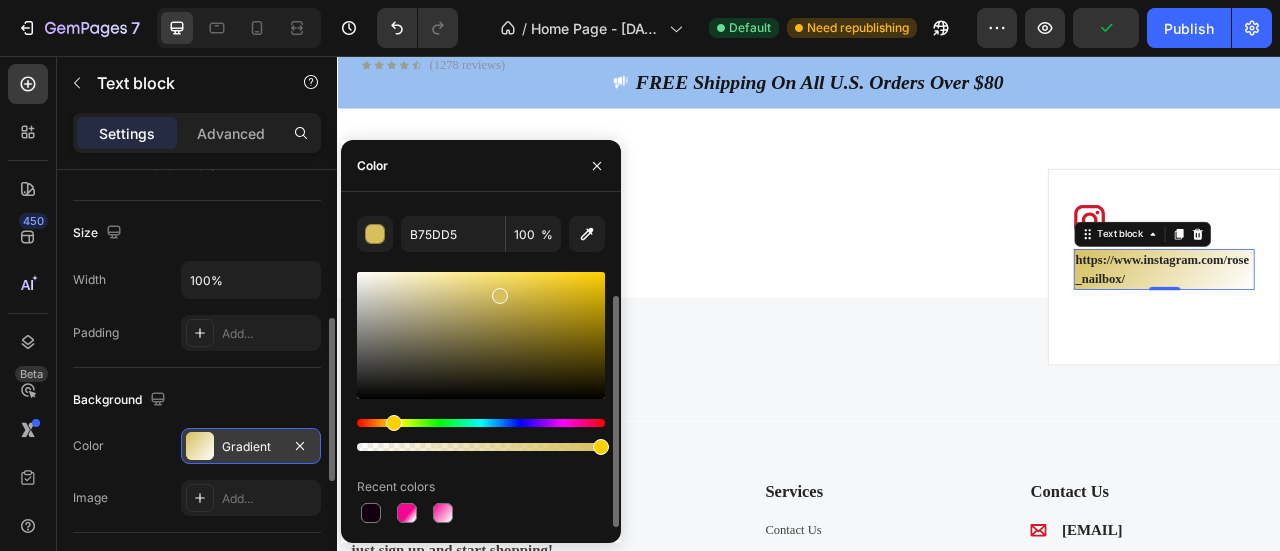 click at bounding box center (481, 423) 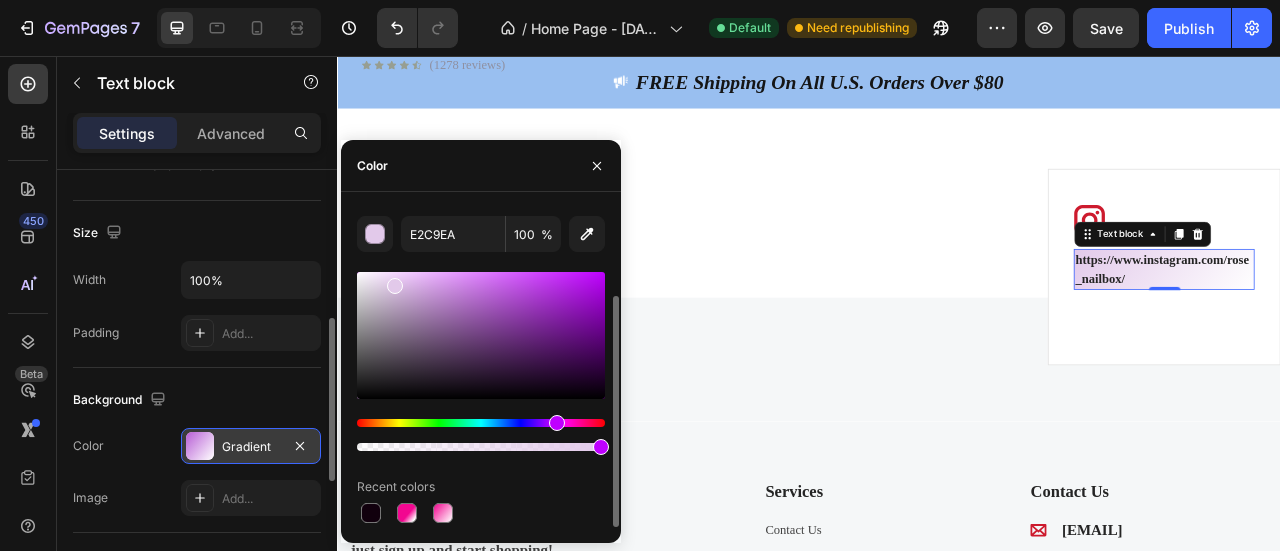 click at bounding box center (481, 335) 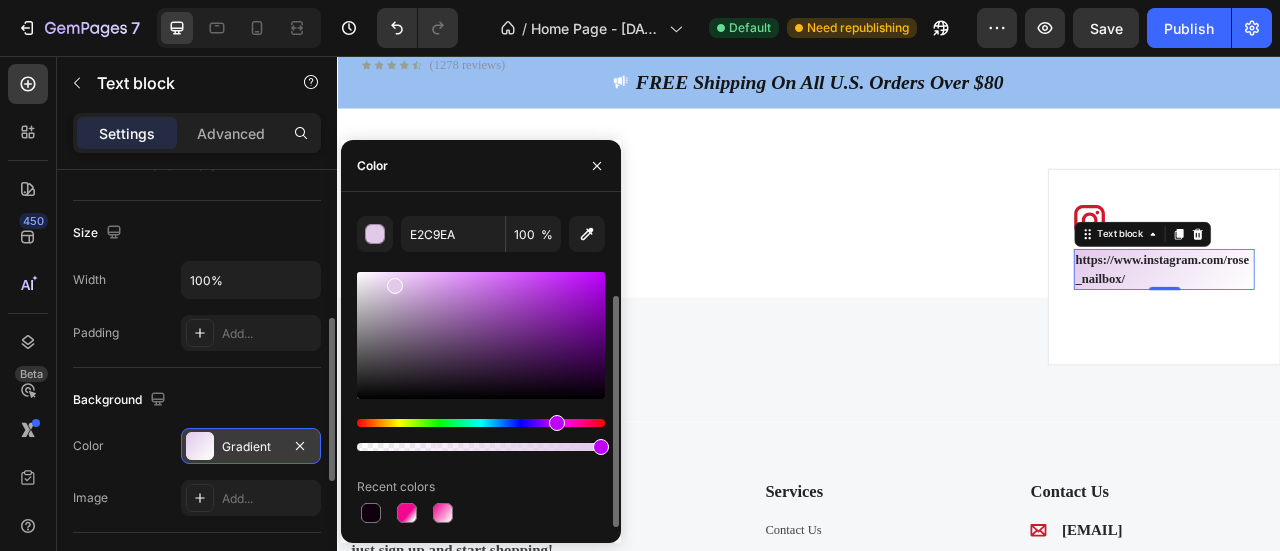 click at bounding box center [481, 423] 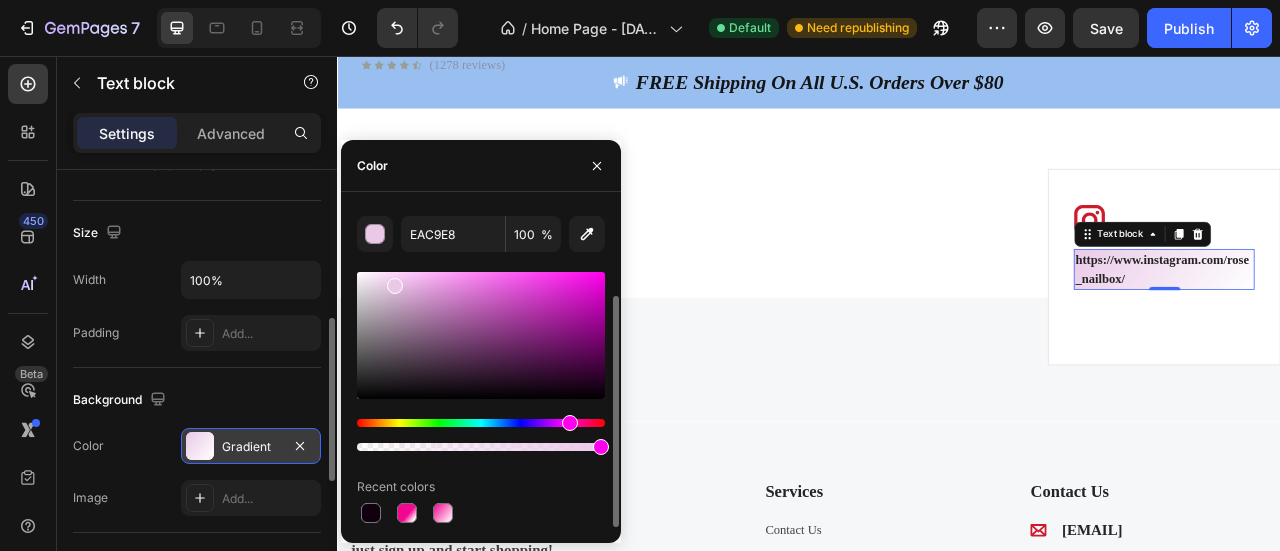 type on "E0A8DC" 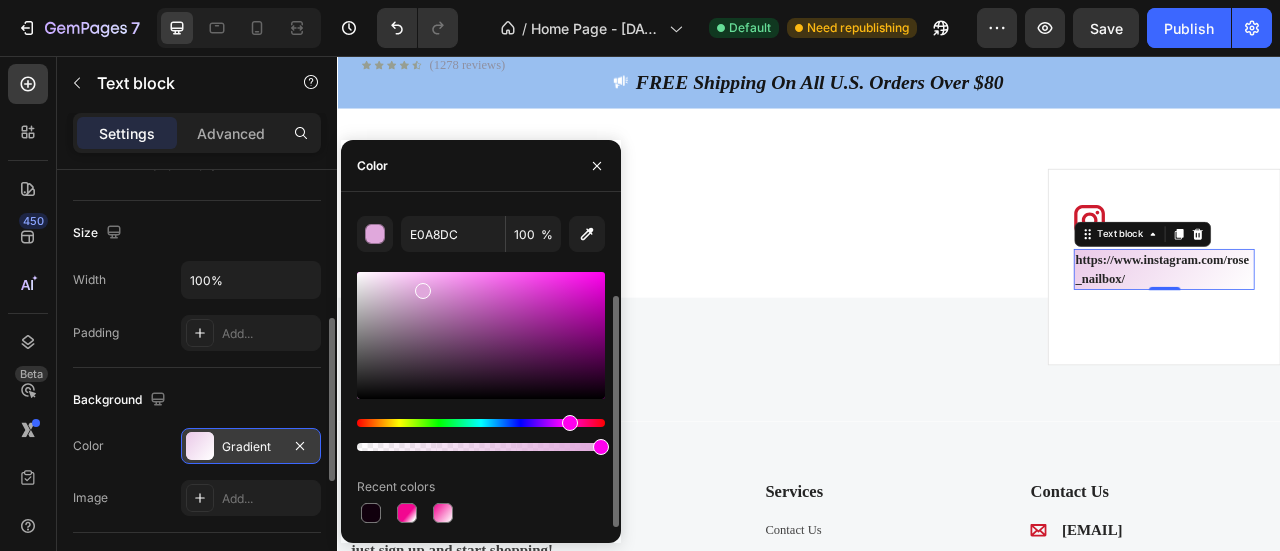 click at bounding box center (481, 335) 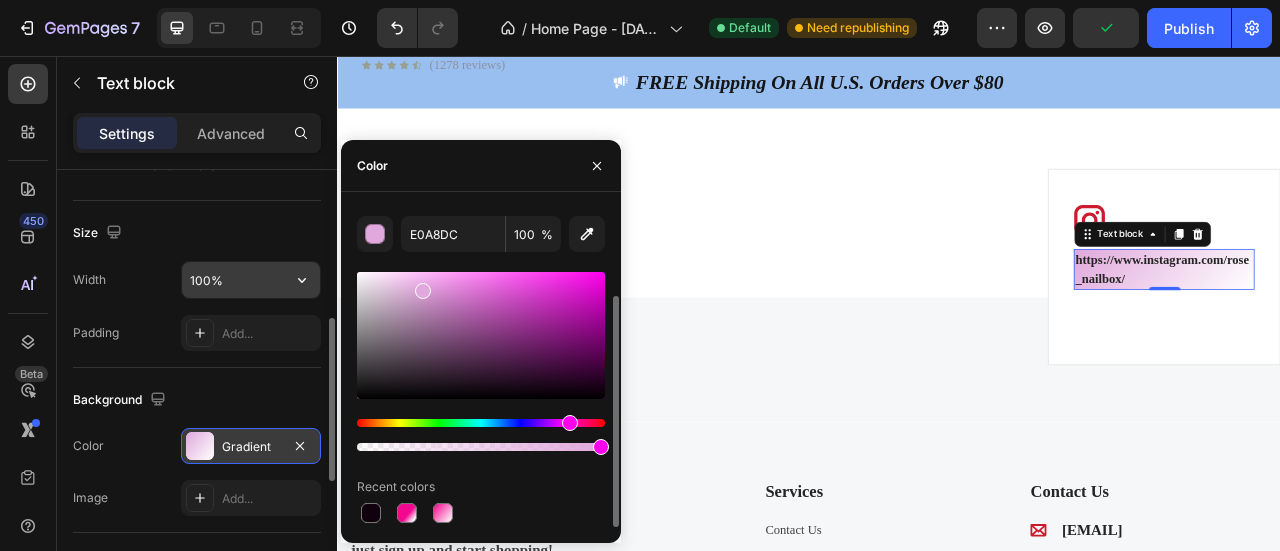 click on "100%" at bounding box center (251, 280) 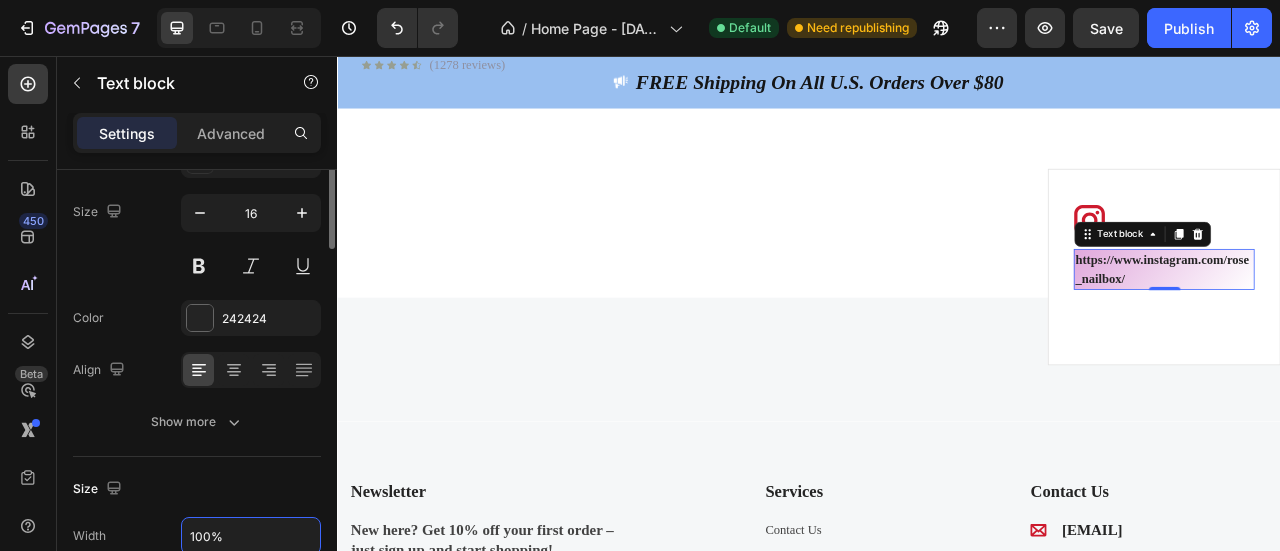 scroll, scrollTop: 0, scrollLeft: 0, axis: both 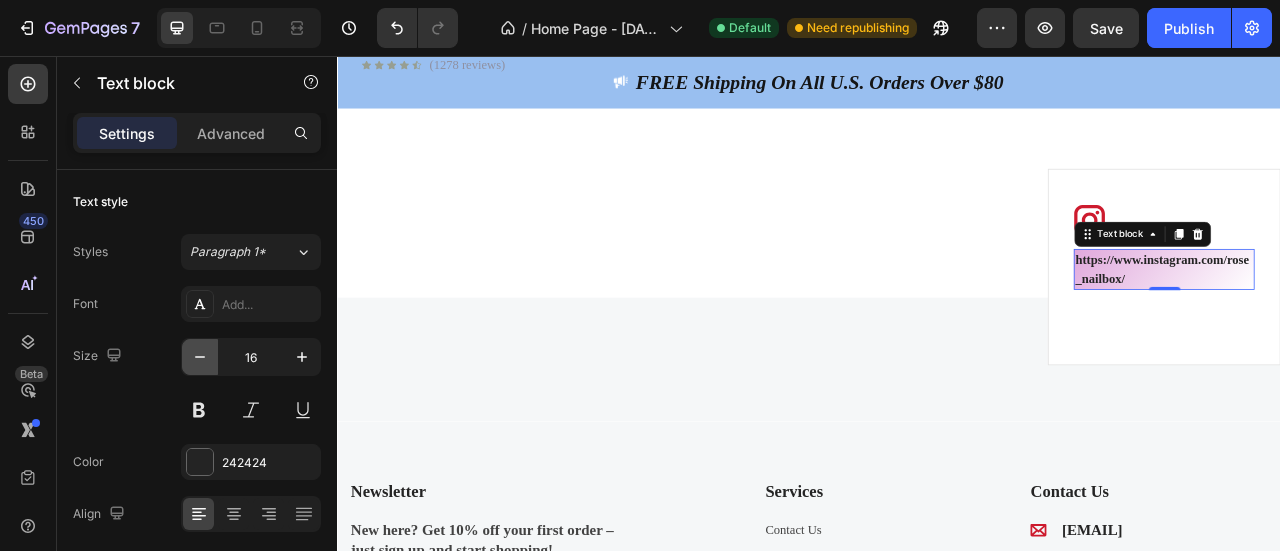 click 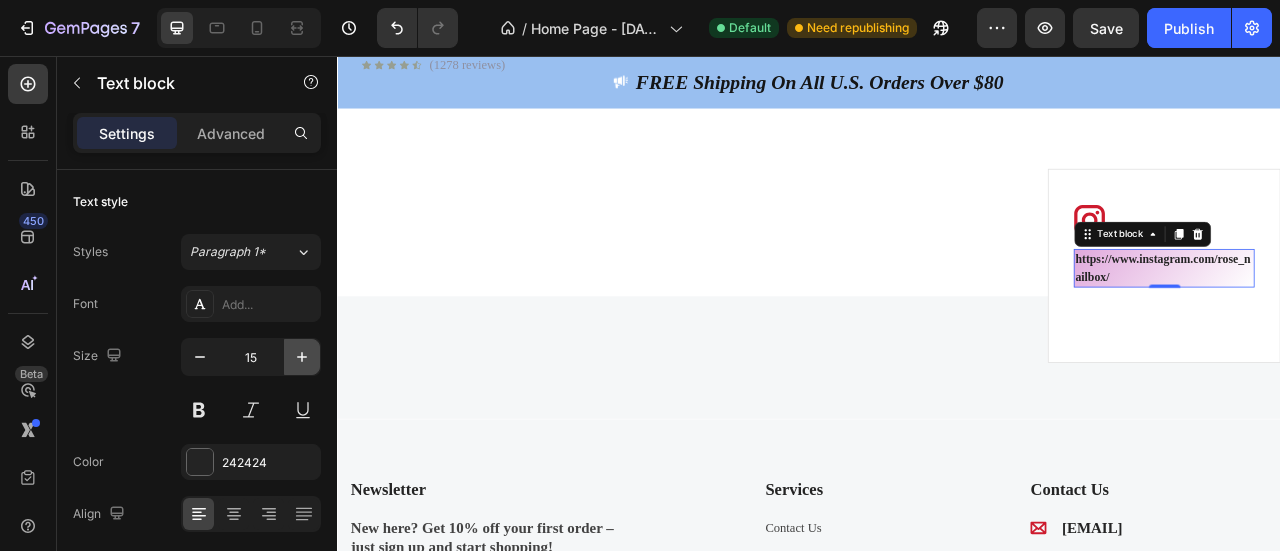 click 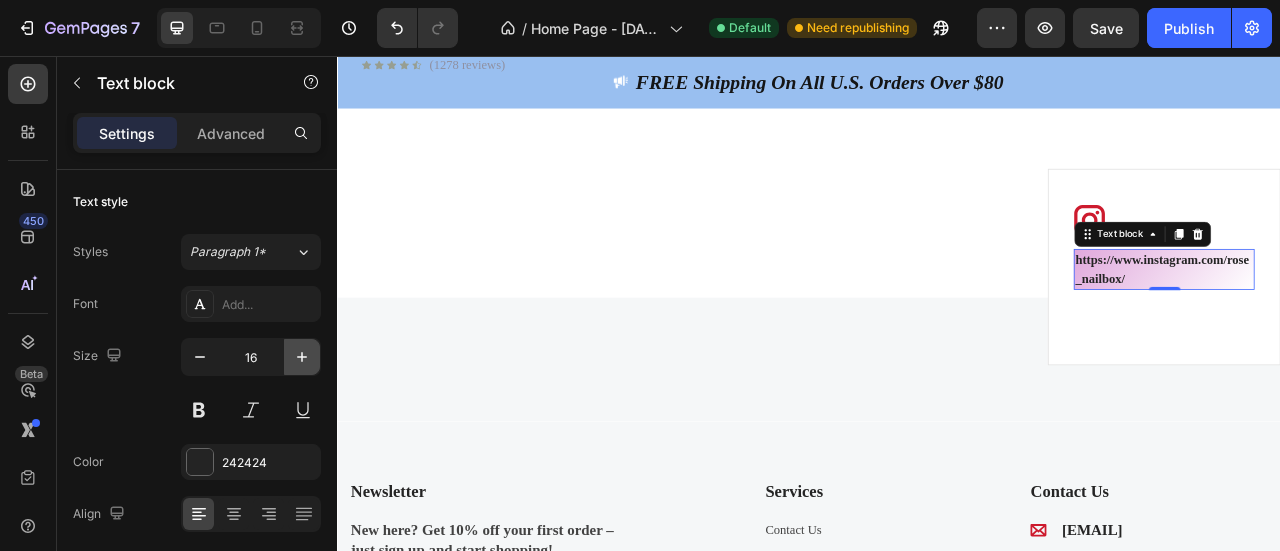 click 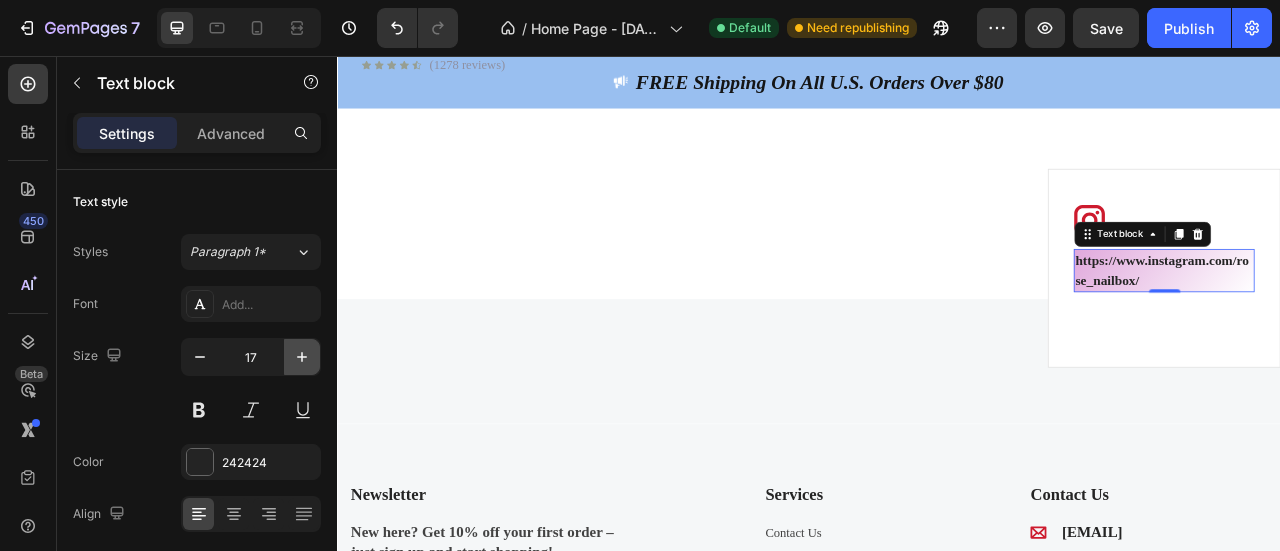 click 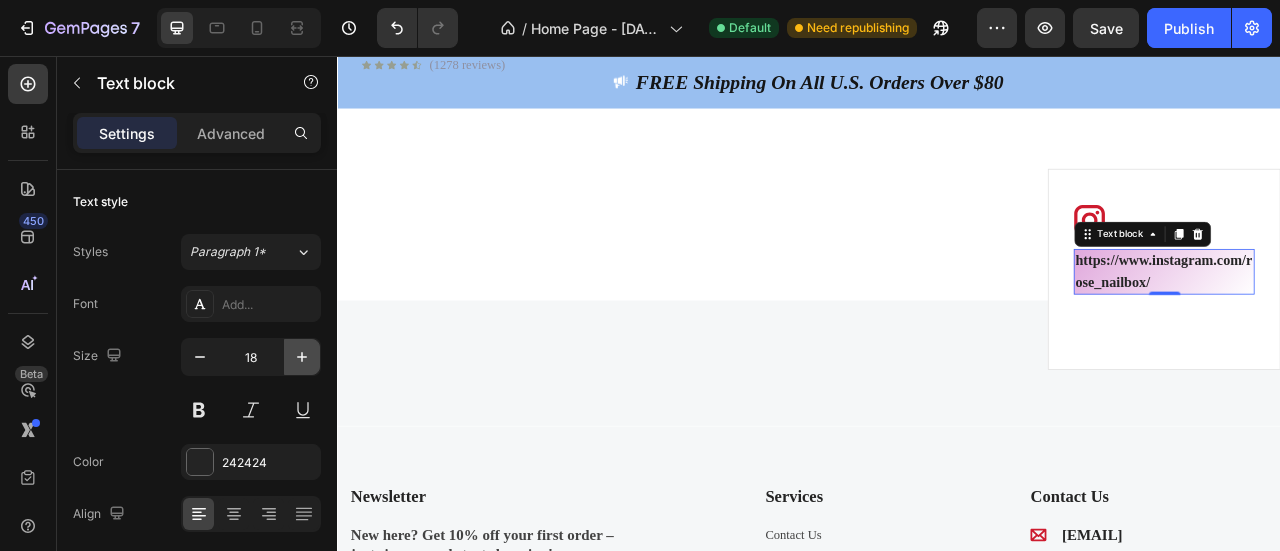 click 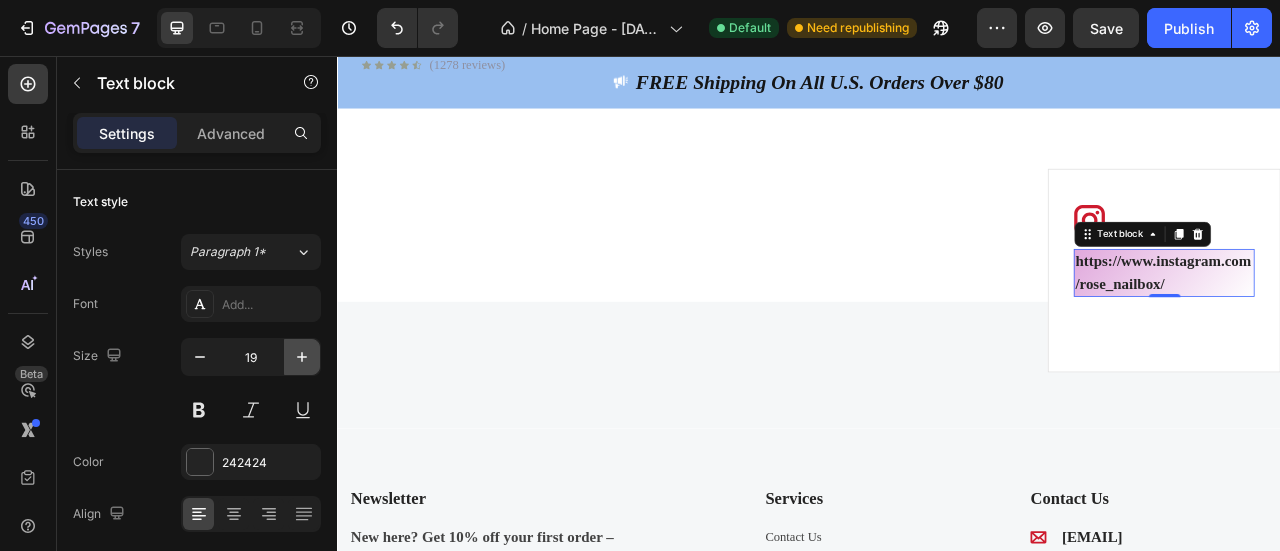 click 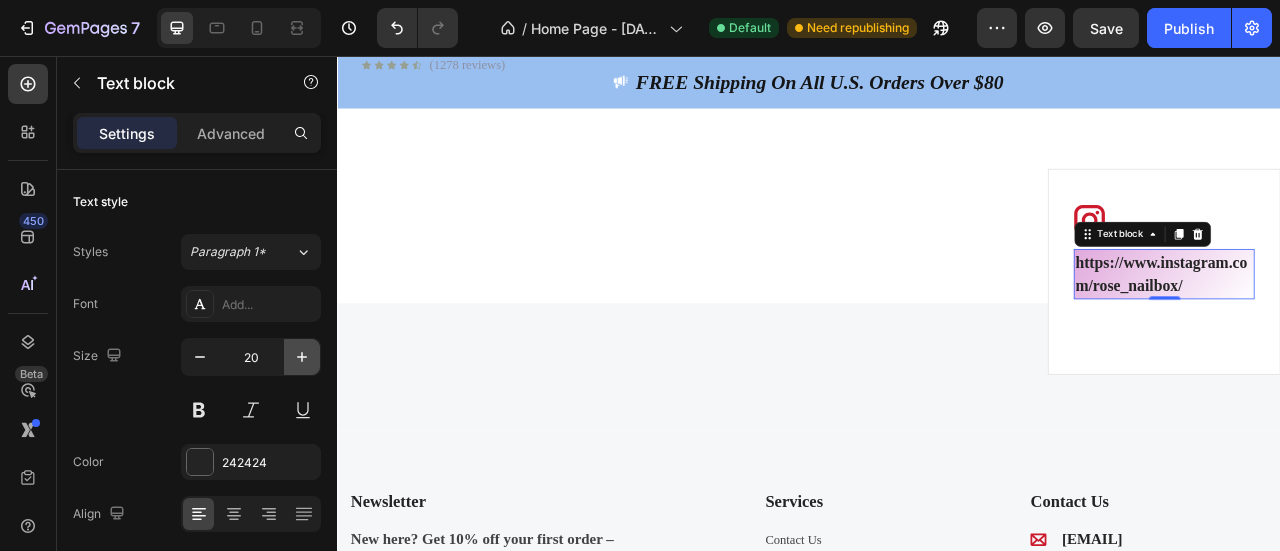 click 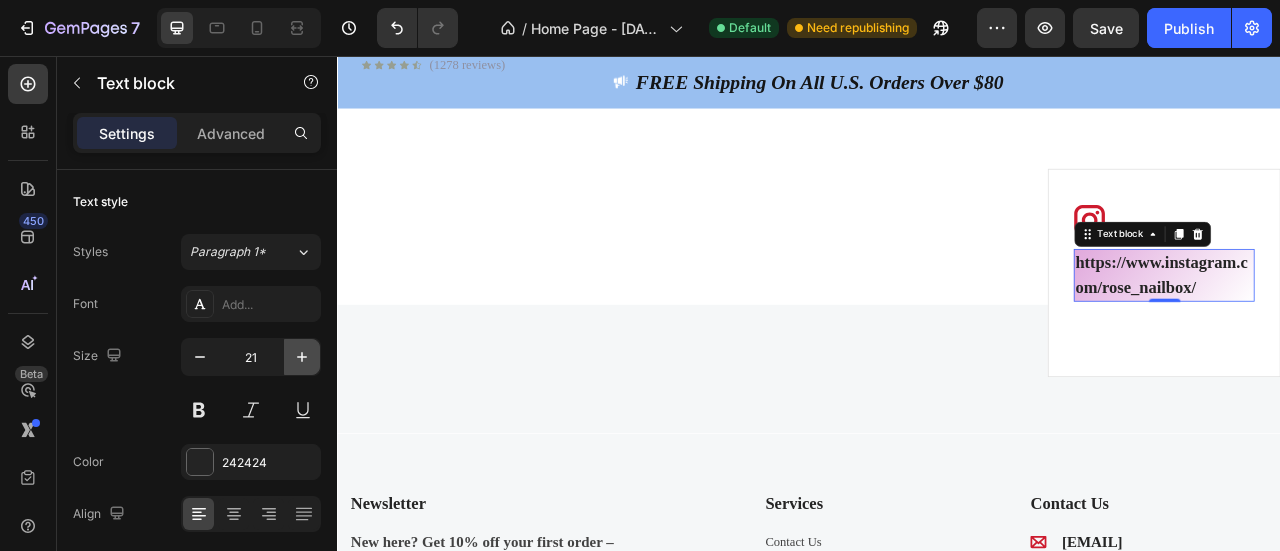 click 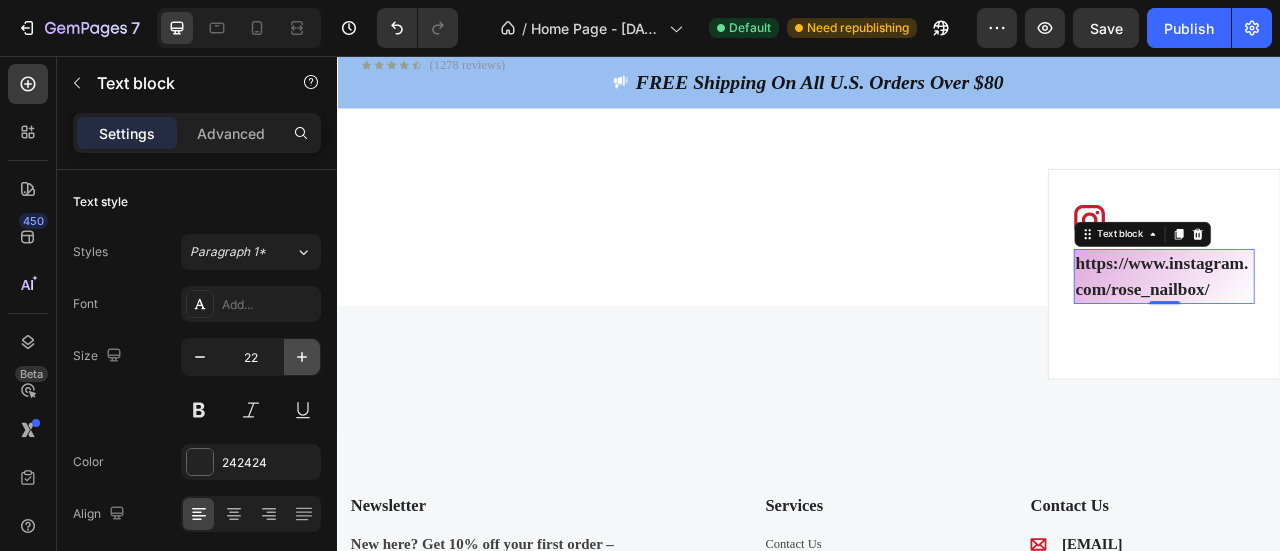 click 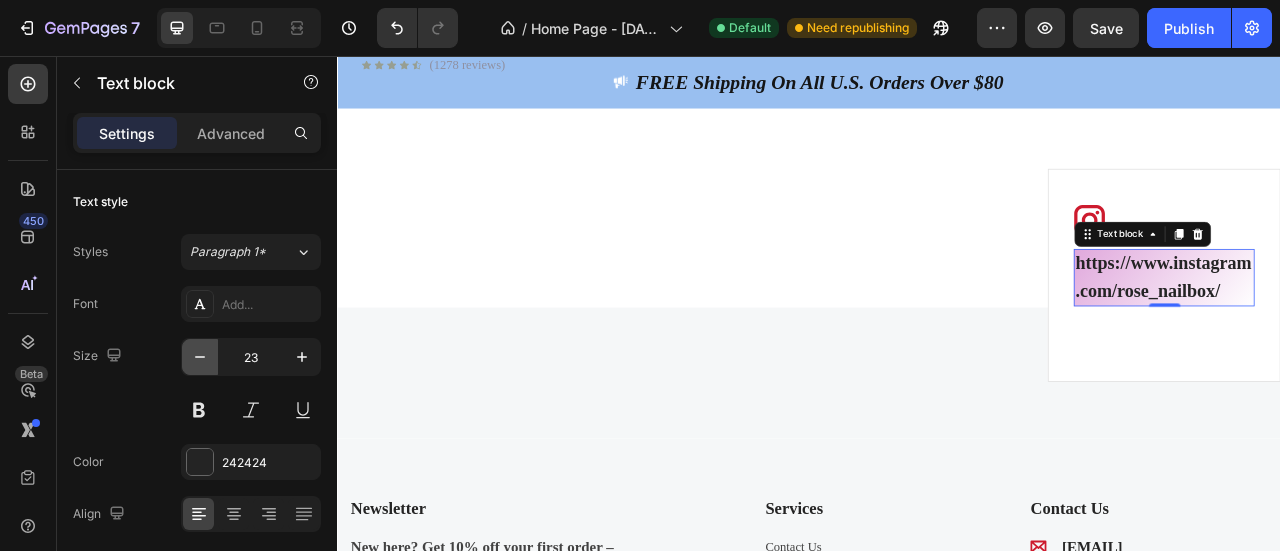 click at bounding box center [200, 357] 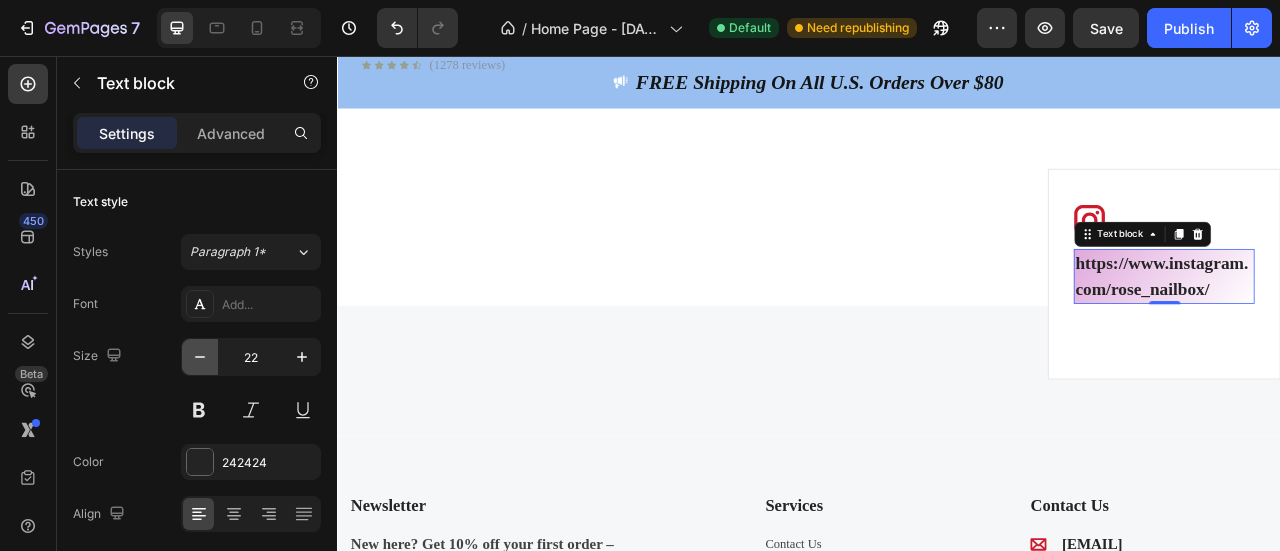 click at bounding box center (200, 357) 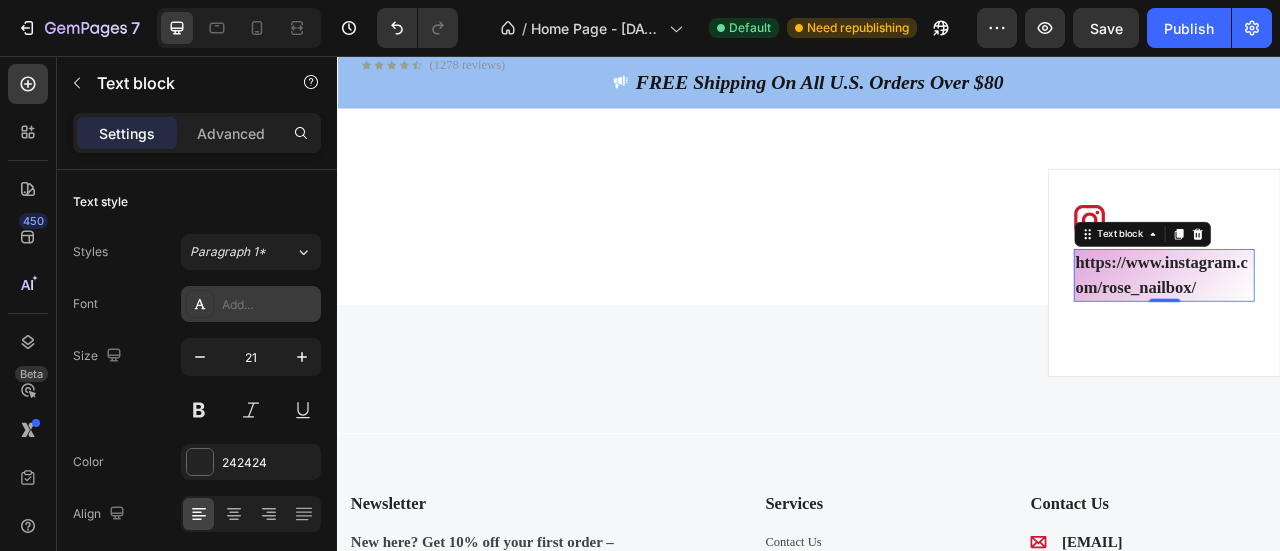 click 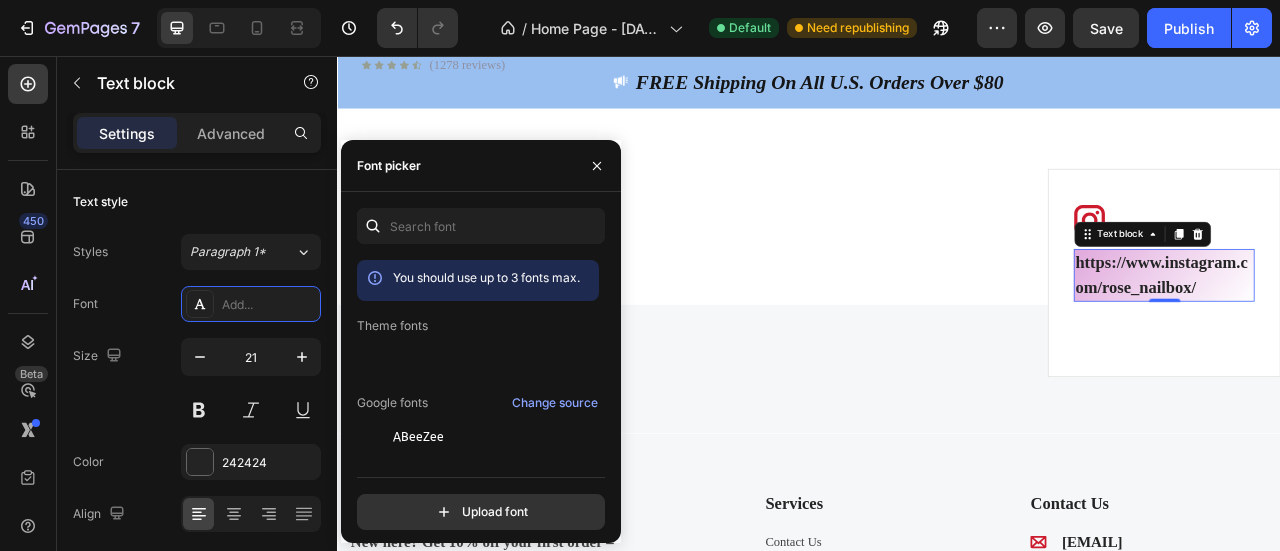 click on "You should use up to 3 fonts max." at bounding box center (486, 280) 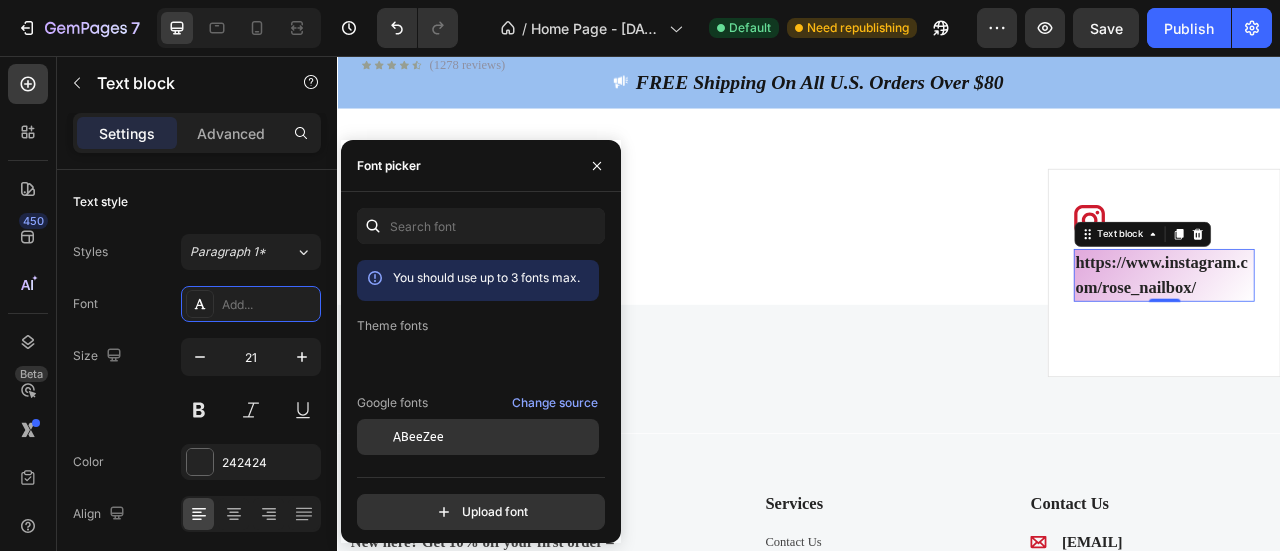 click on "ABeeZee" at bounding box center (418, 437) 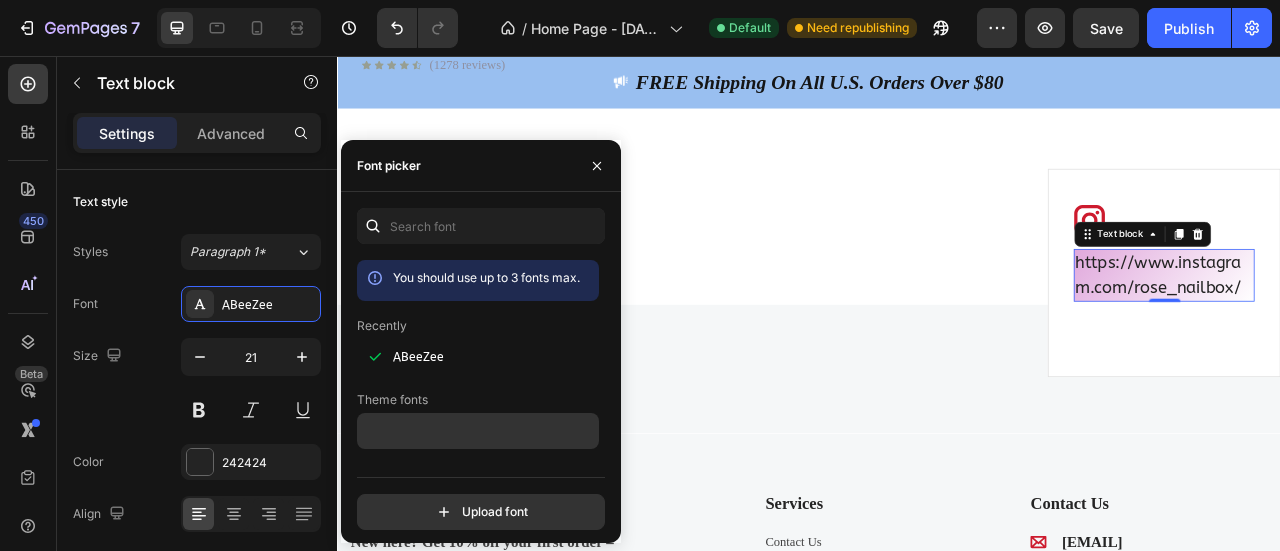 scroll, scrollTop: 100, scrollLeft: 0, axis: vertical 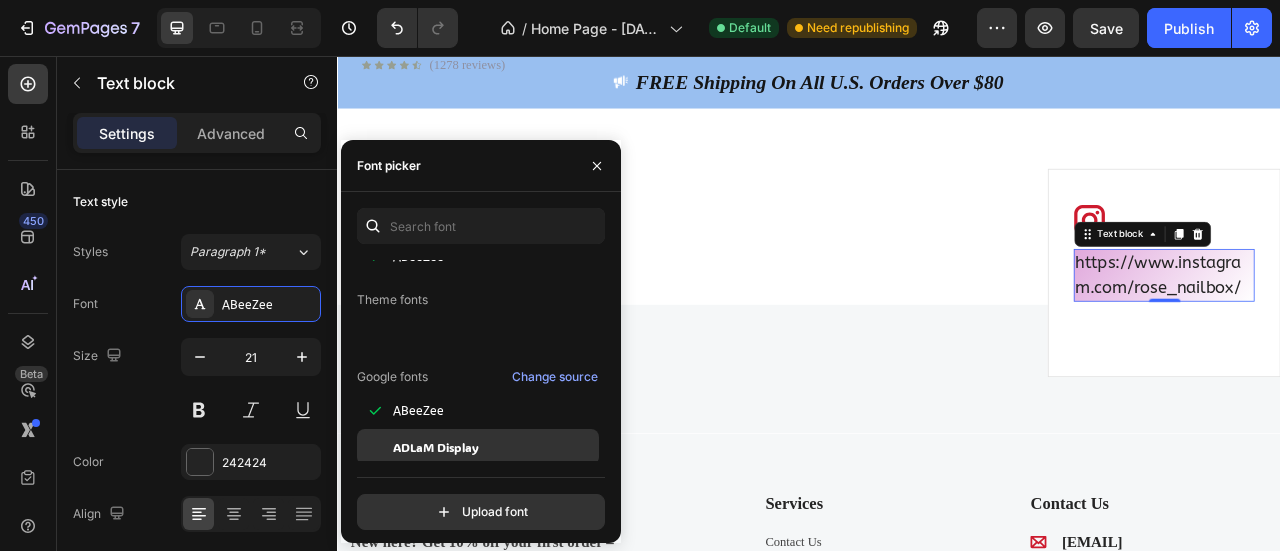 click on "ADLaM Display" at bounding box center (436, 447) 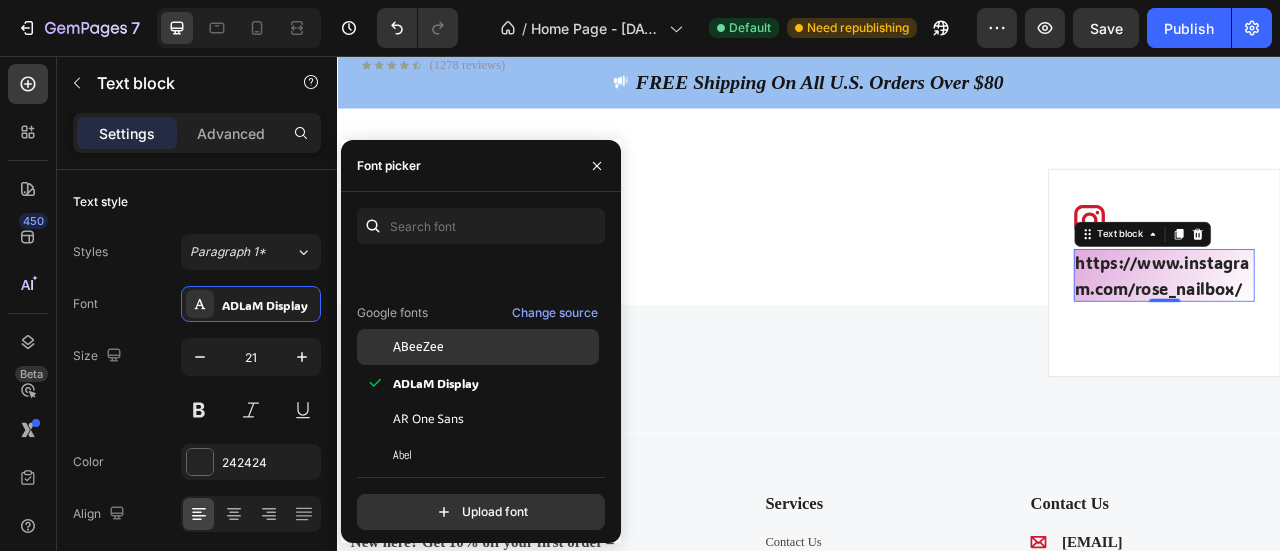 scroll, scrollTop: 300, scrollLeft: 0, axis: vertical 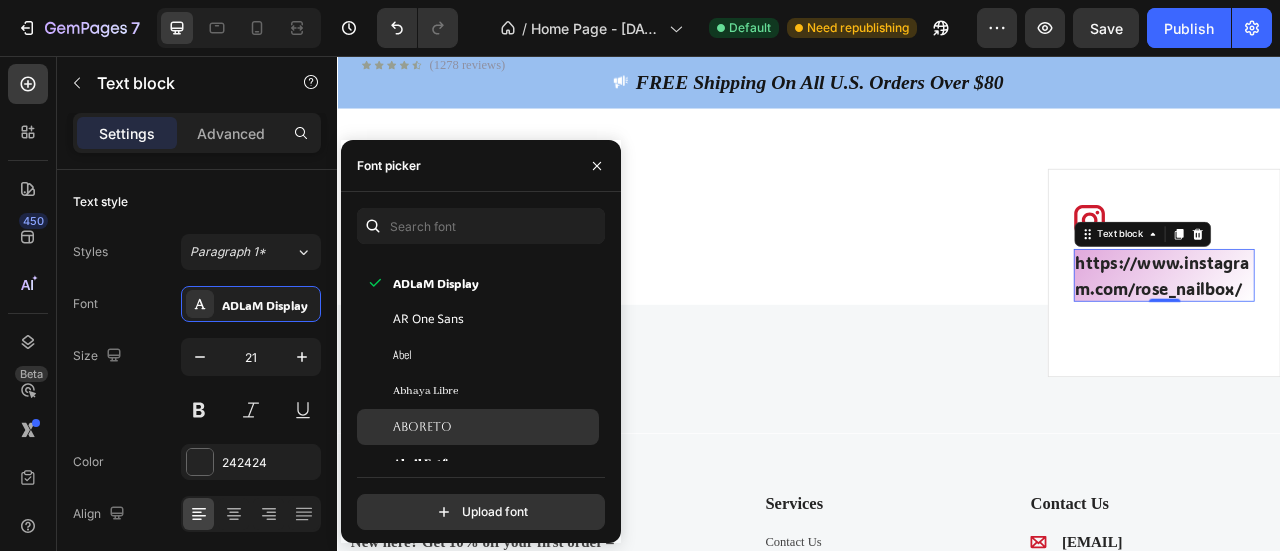 click on "Aboreto" 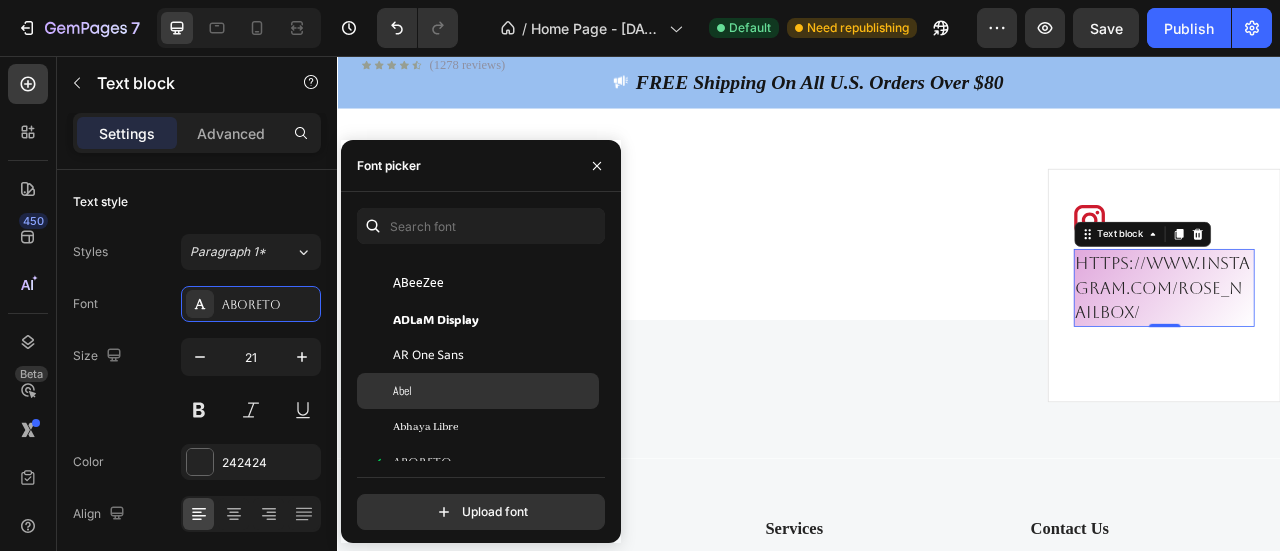 click on "Abel" at bounding box center (494, 391) 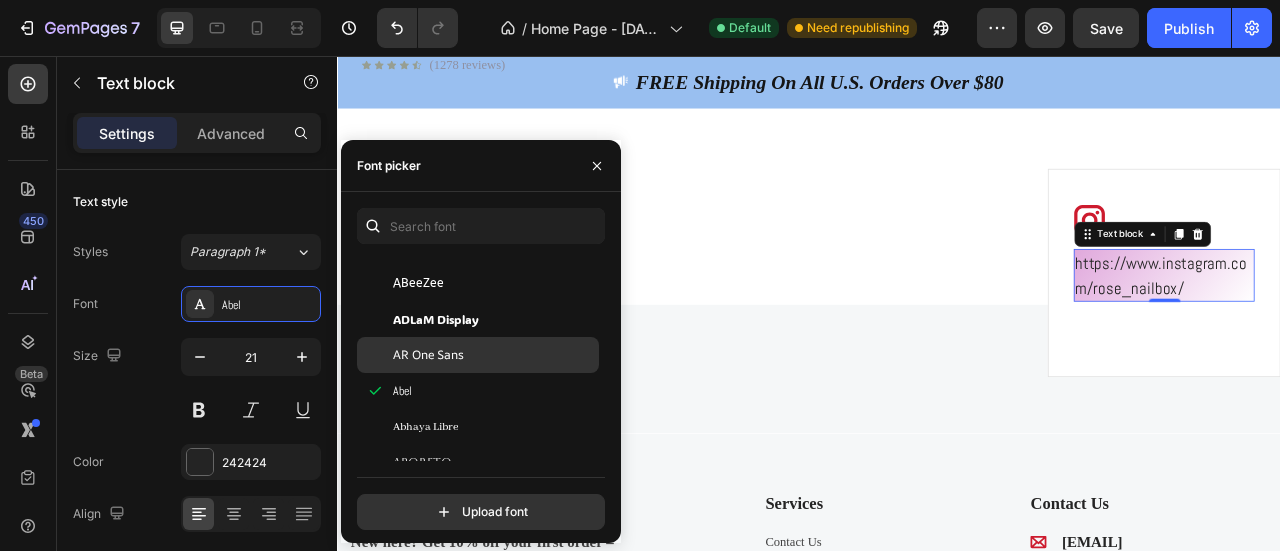click on "AR One Sans" at bounding box center [428, 355] 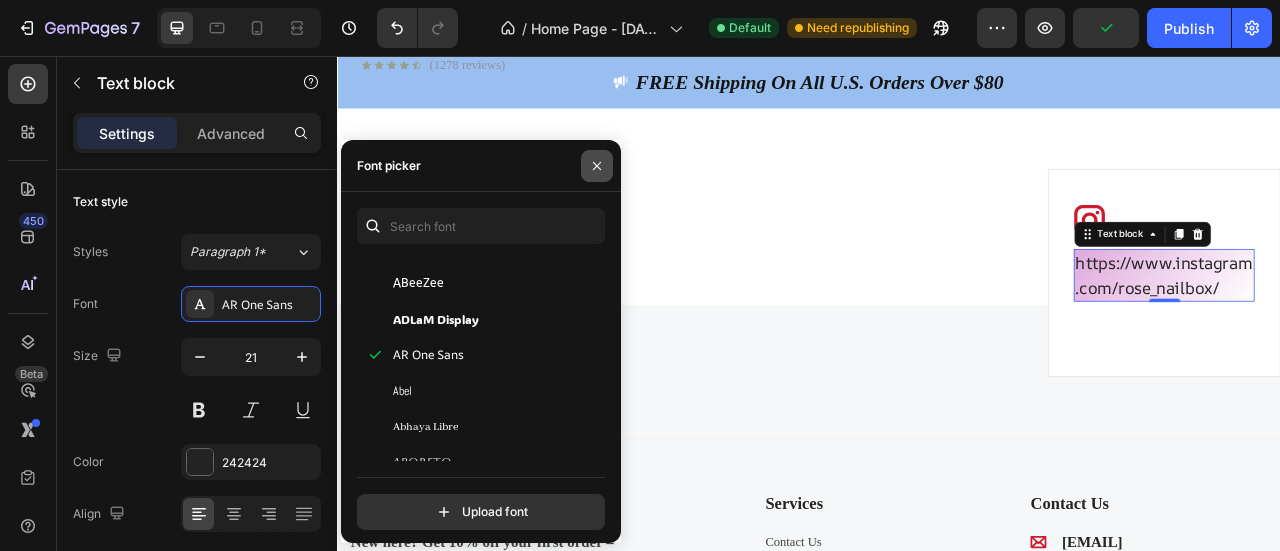 click at bounding box center (597, 166) 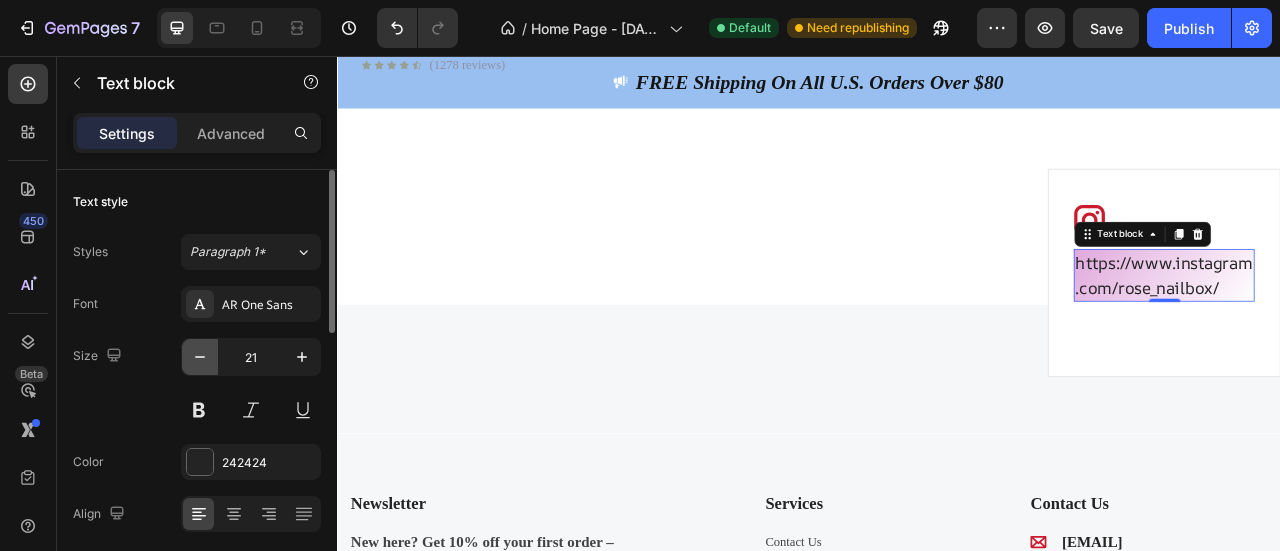 click 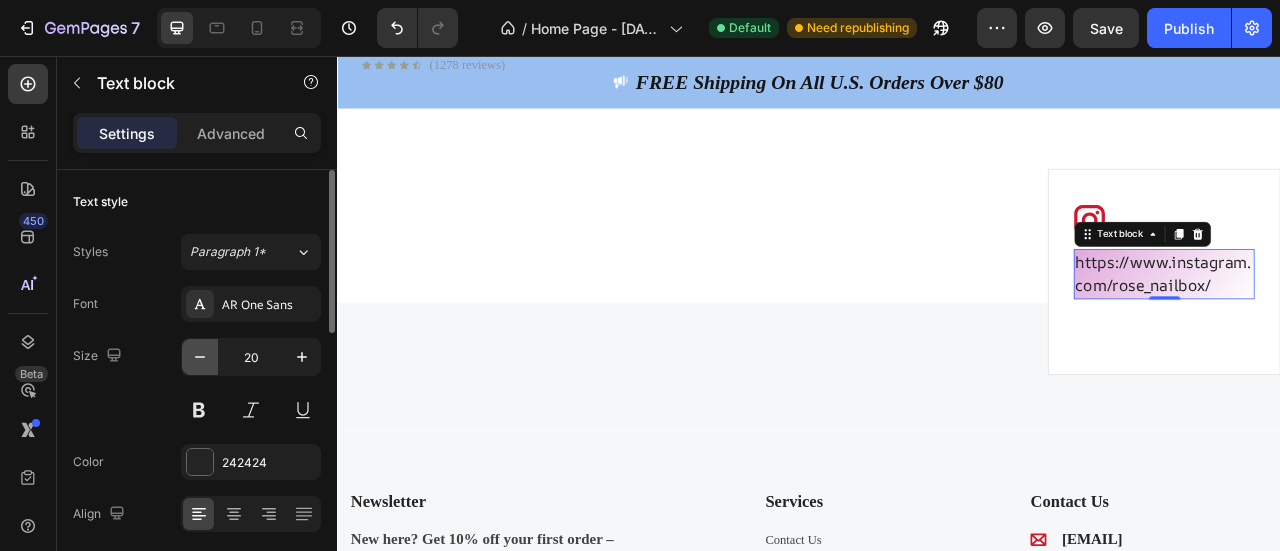 click at bounding box center (200, 357) 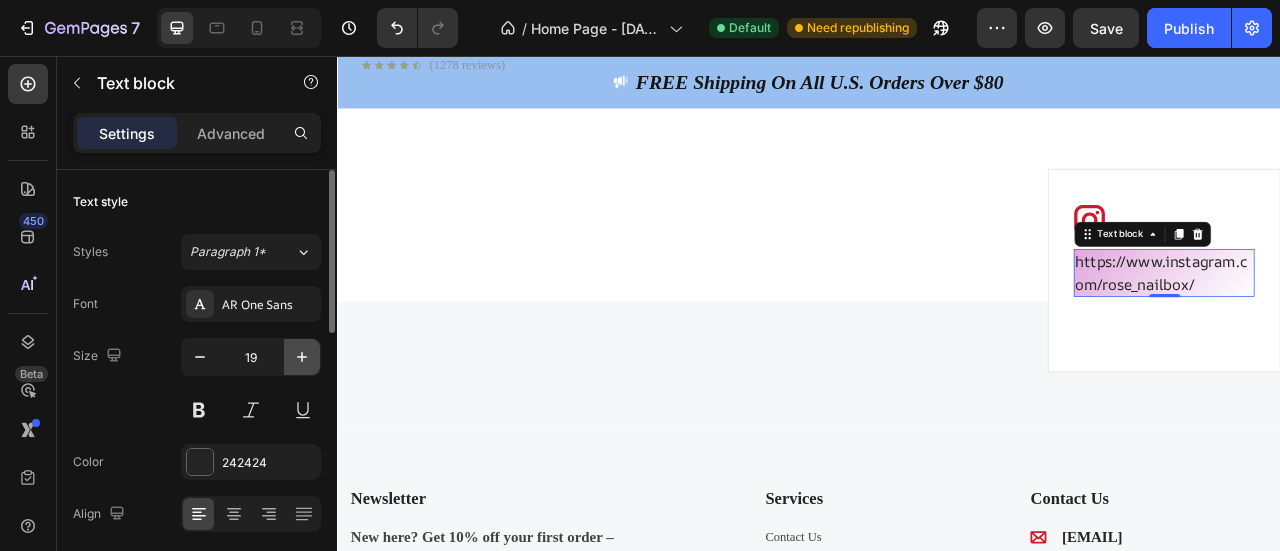 click 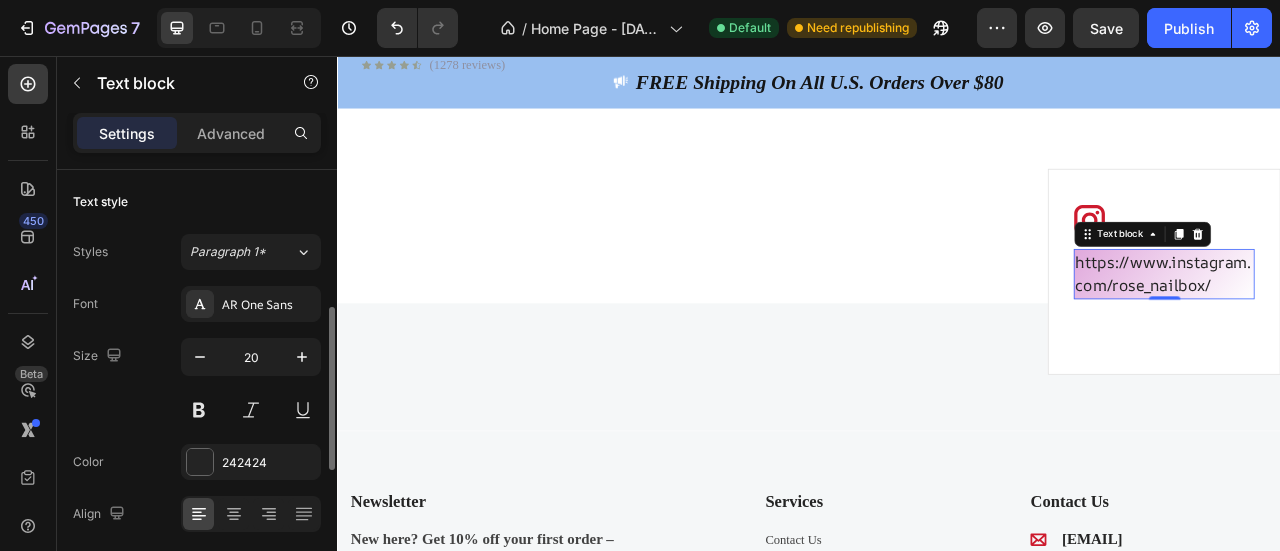 scroll, scrollTop: 100, scrollLeft: 0, axis: vertical 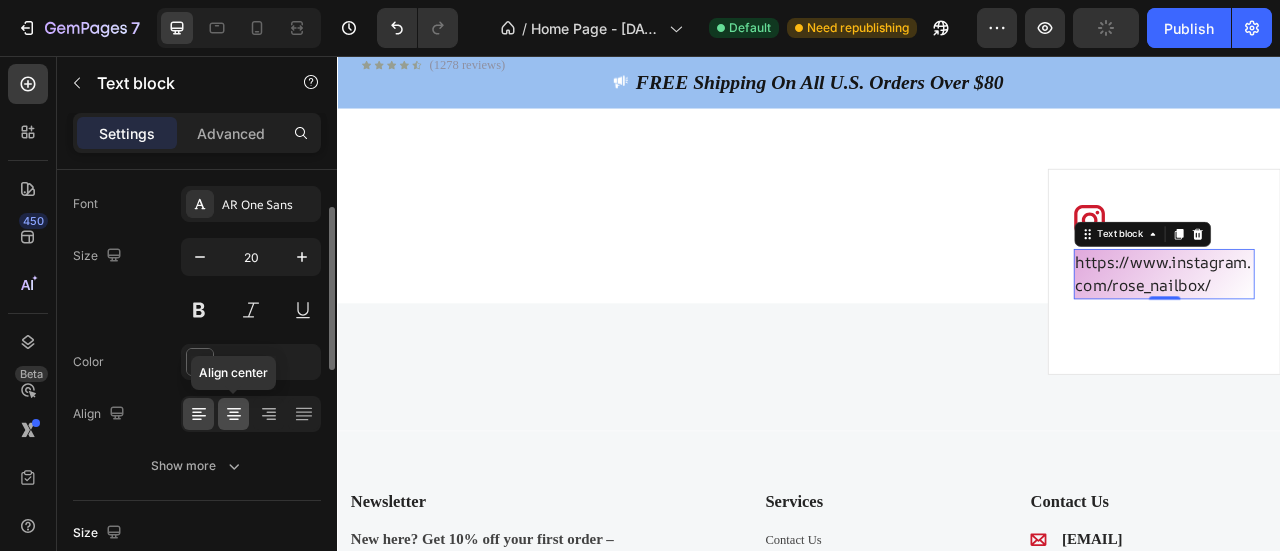 click 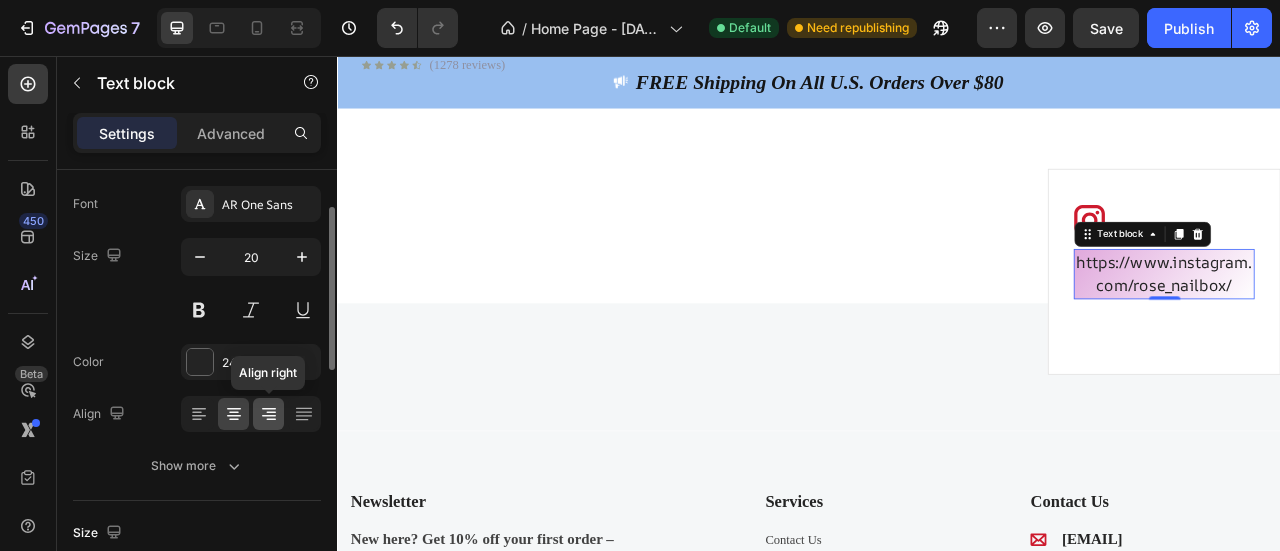 click 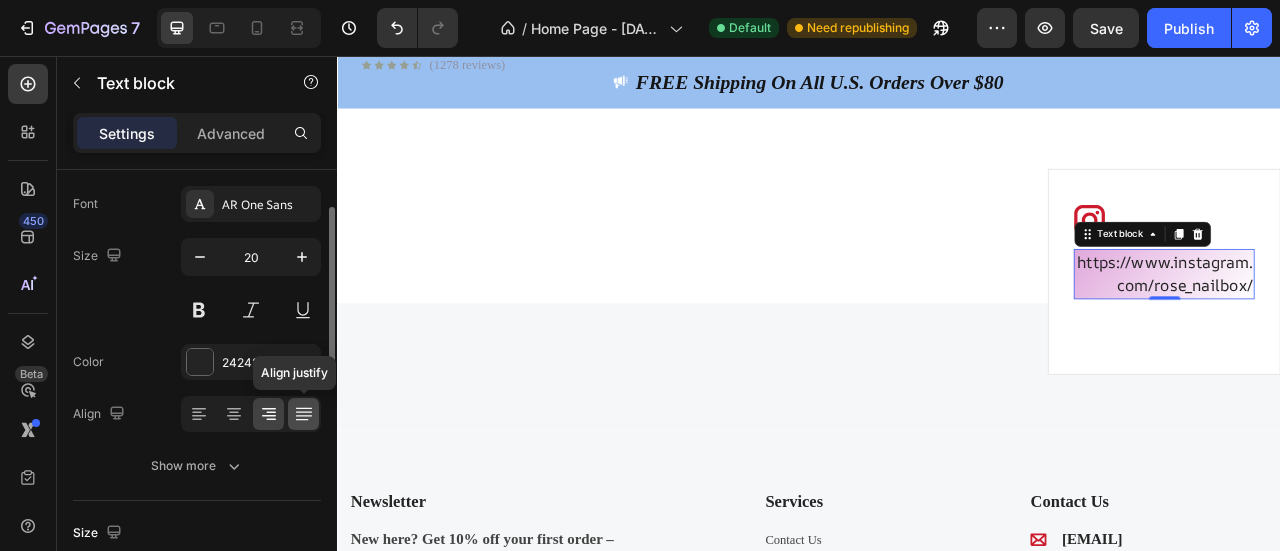 click 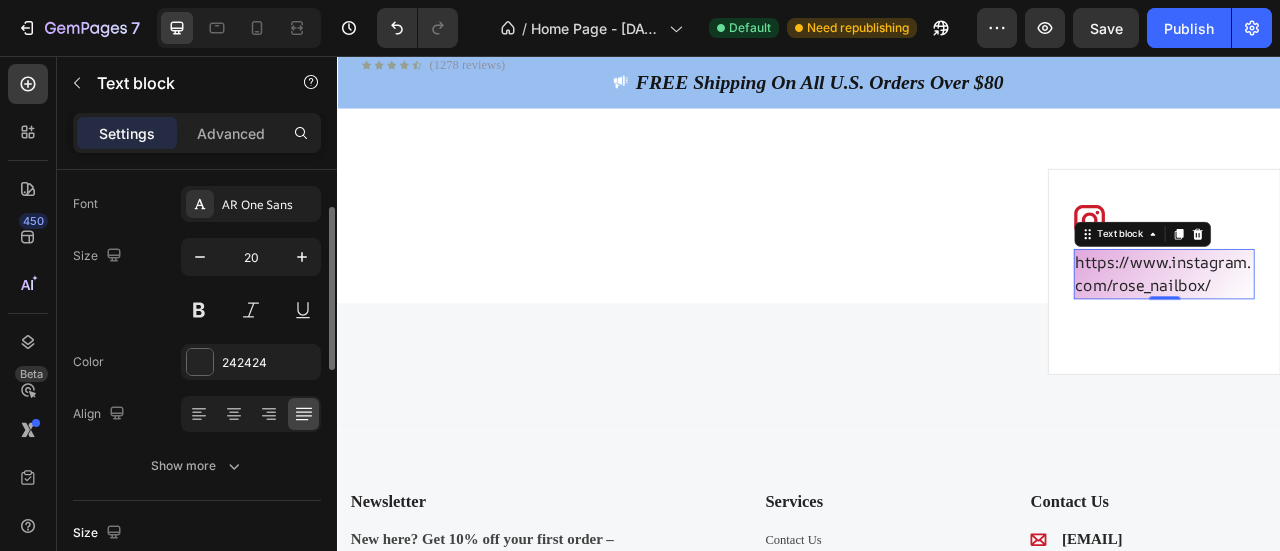 click 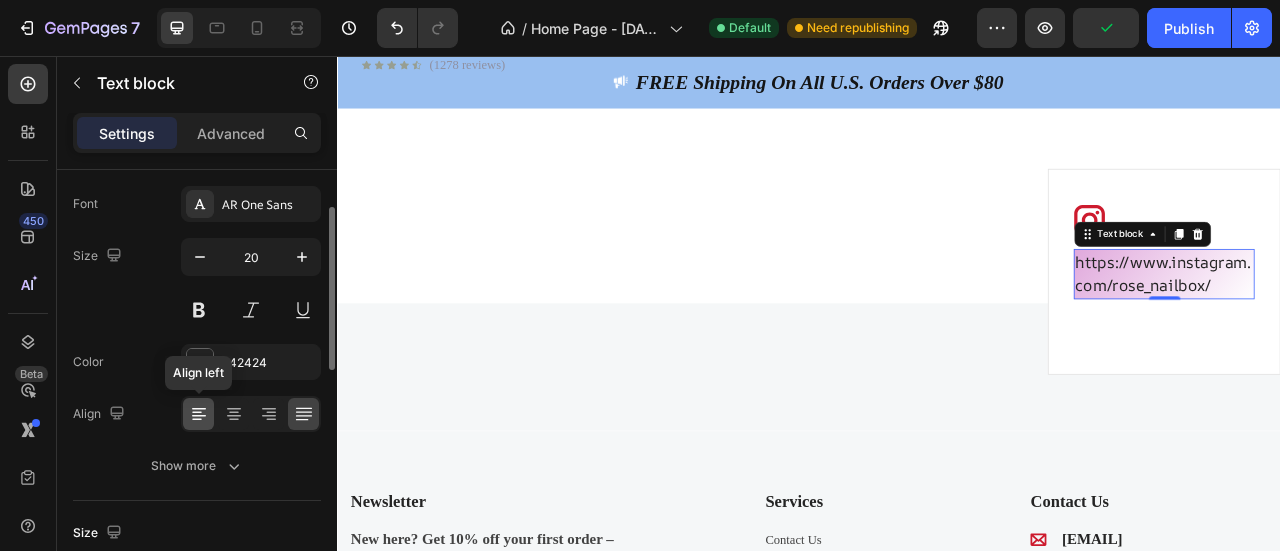 click 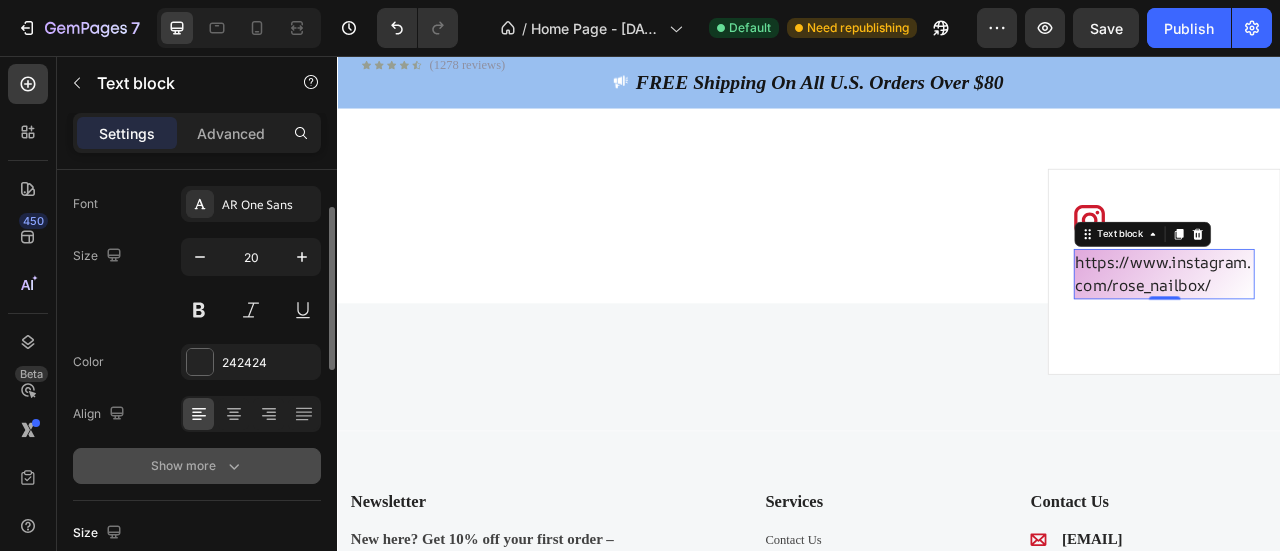 click on "Show more" at bounding box center [197, 466] 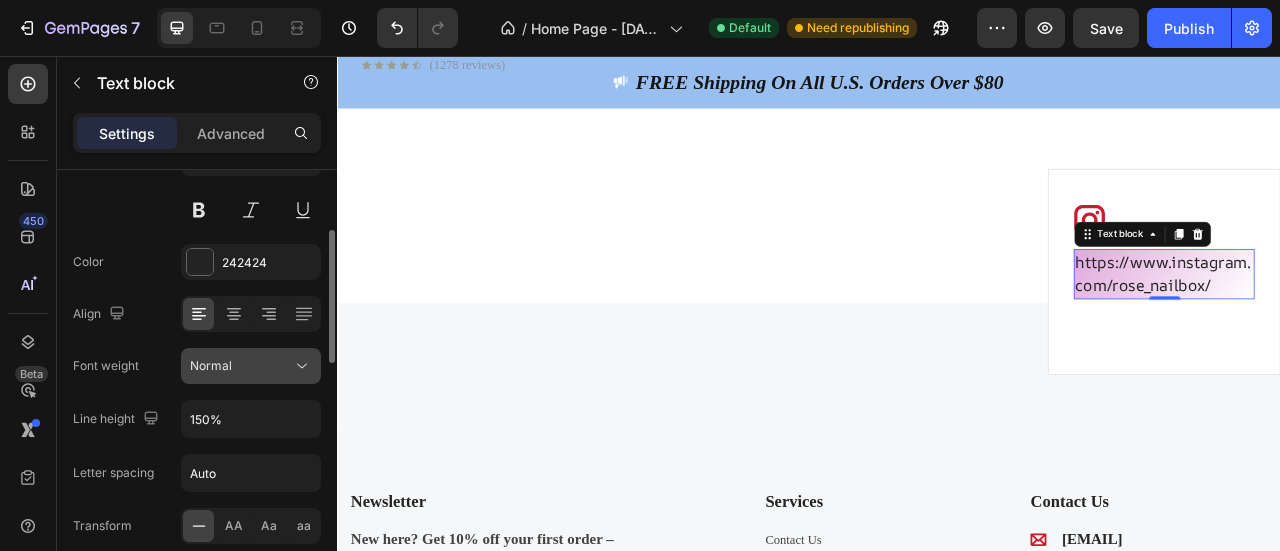 scroll, scrollTop: 300, scrollLeft: 0, axis: vertical 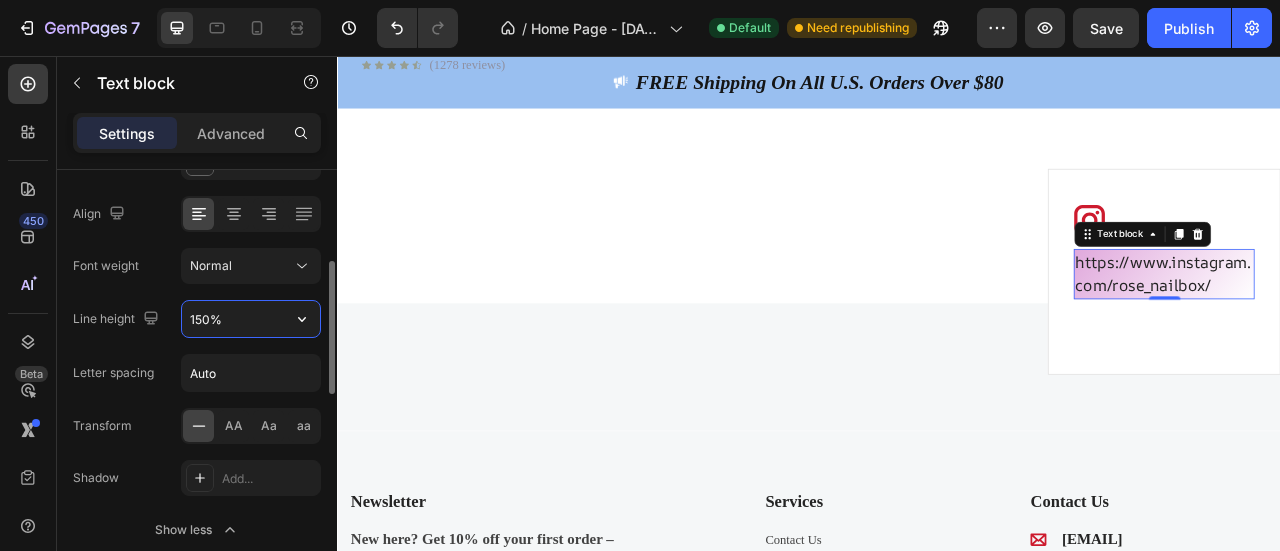 click on "150%" at bounding box center [251, 319] 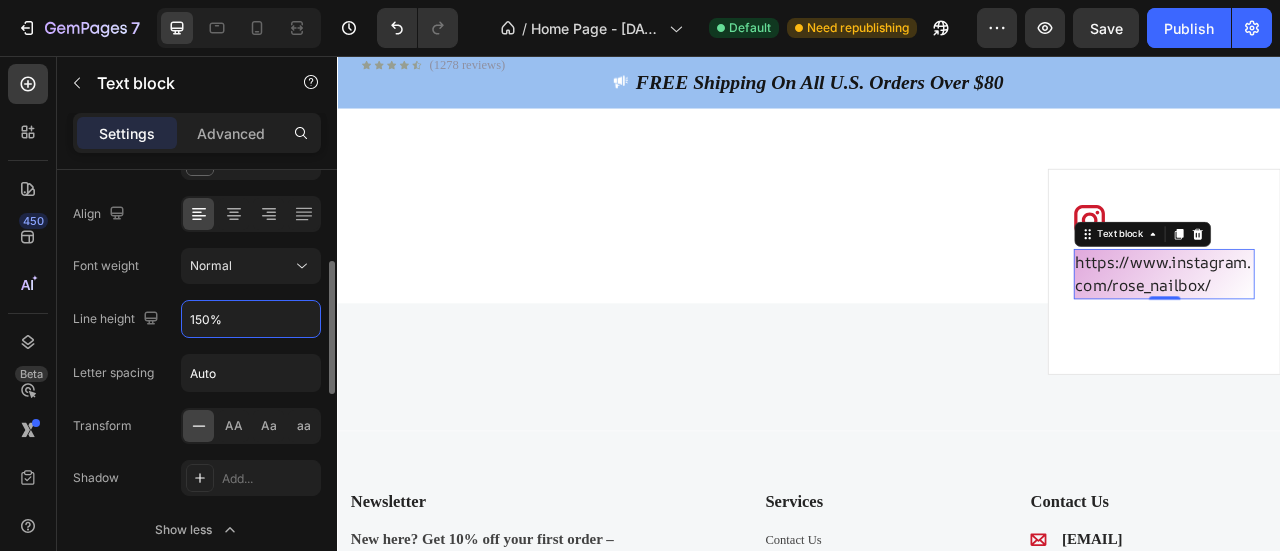 scroll, scrollTop: 400, scrollLeft: 0, axis: vertical 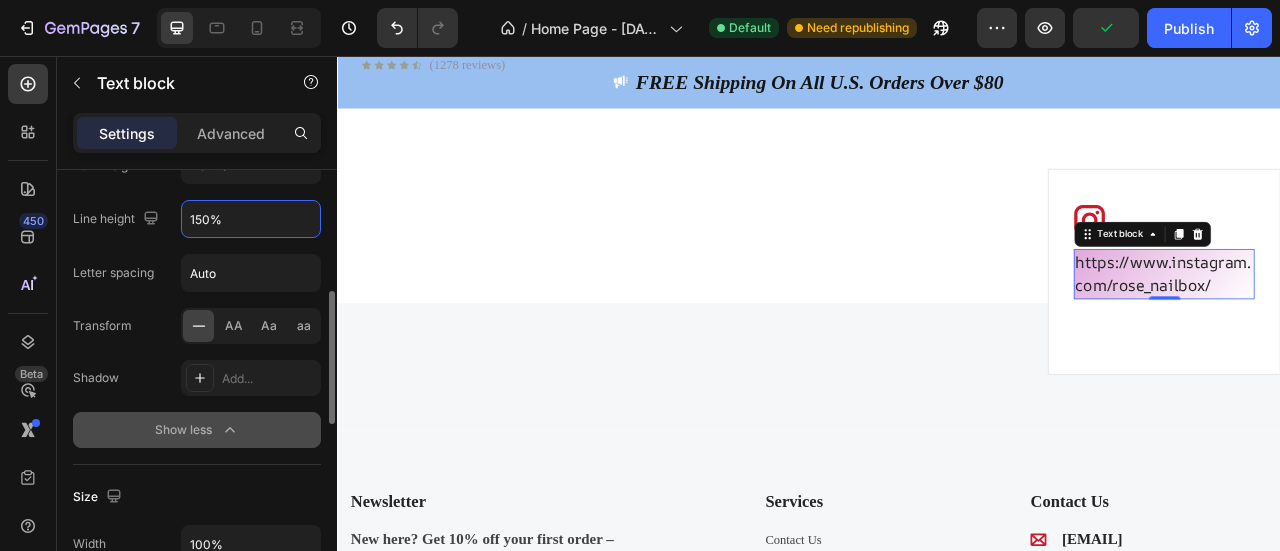 click on "Show less" at bounding box center (197, 430) 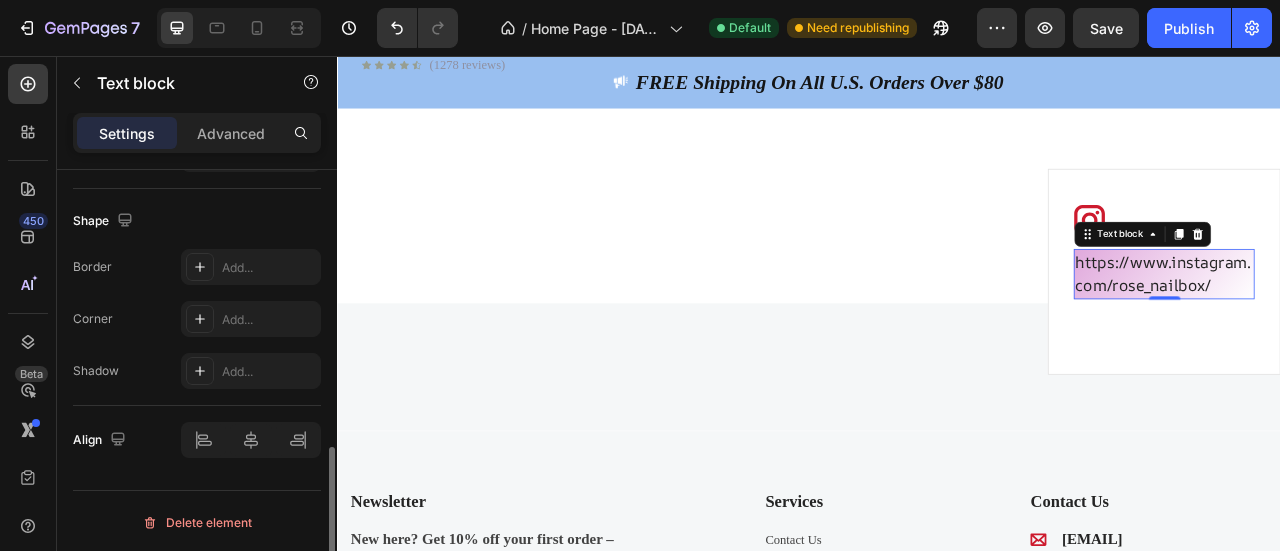 scroll, scrollTop: 744, scrollLeft: 0, axis: vertical 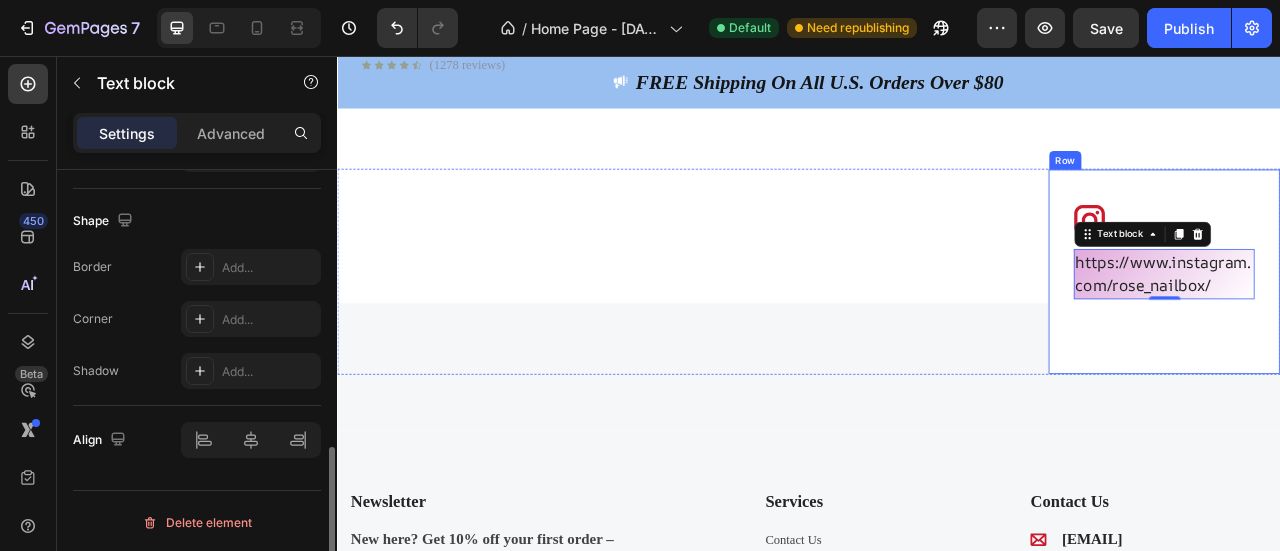 click on "Image https://www.instagram.com/rose_nailbox/ Text block   0 Row" at bounding box center (1389, 330) 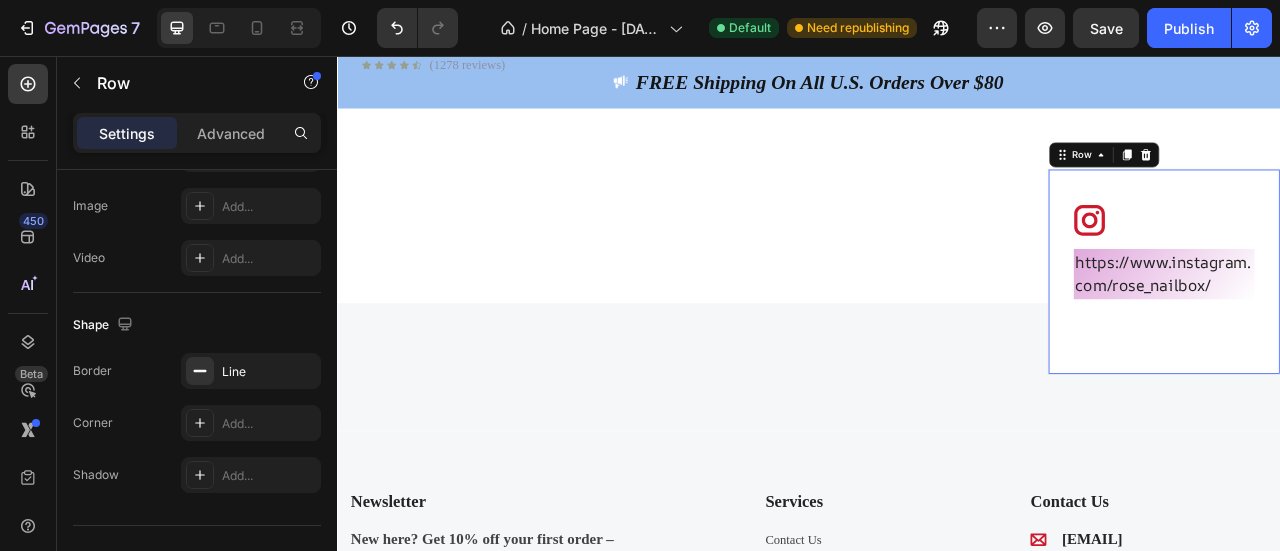 scroll, scrollTop: 0, scrollLeft: 0, axis: both 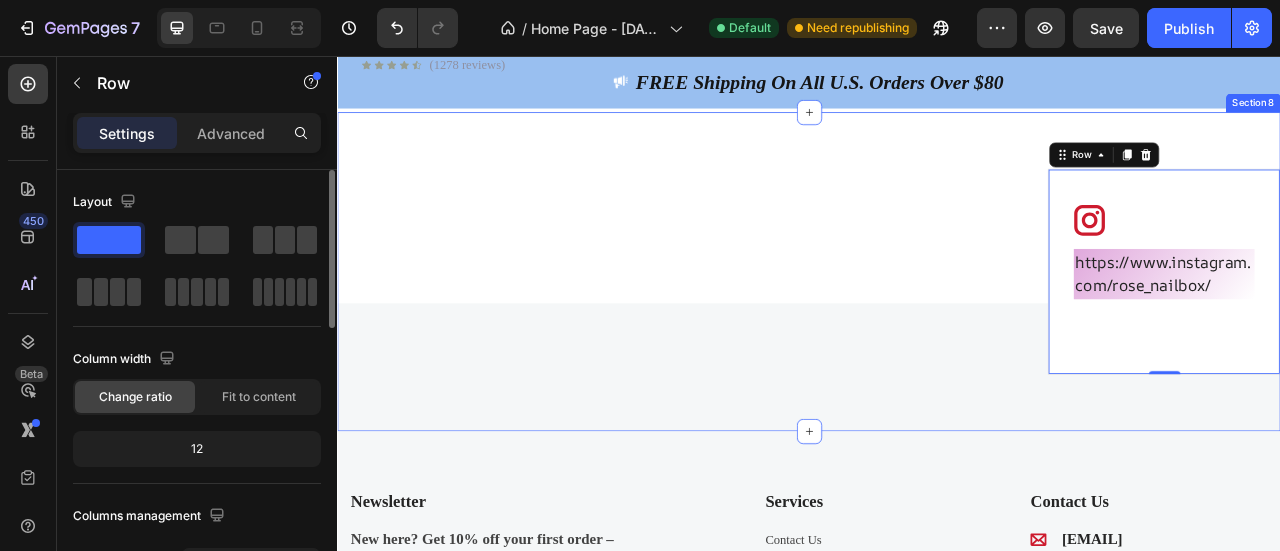 click on "Image Image Image Image Carousel Image https://www.instagram.com/rose_nailbox/ Text block Row   0 Image Join Our Instagram Community! Text block @ecomsolid.jewl Text block Row Row Section 8" at bounding box center [937, 330] 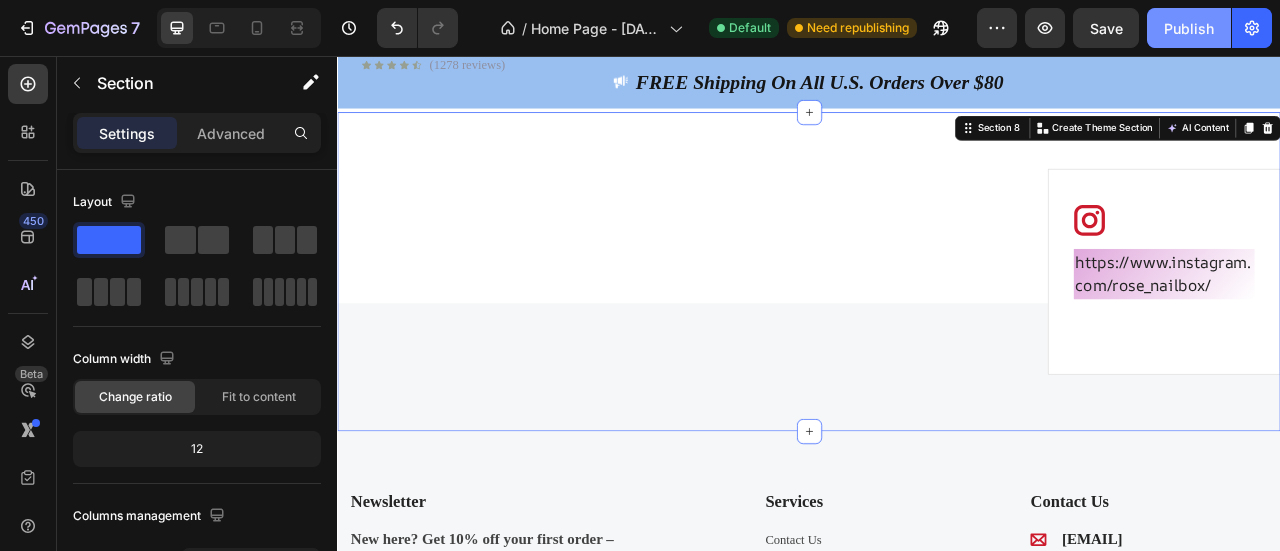 click on "Publish" at bounding box center [1189, 28] 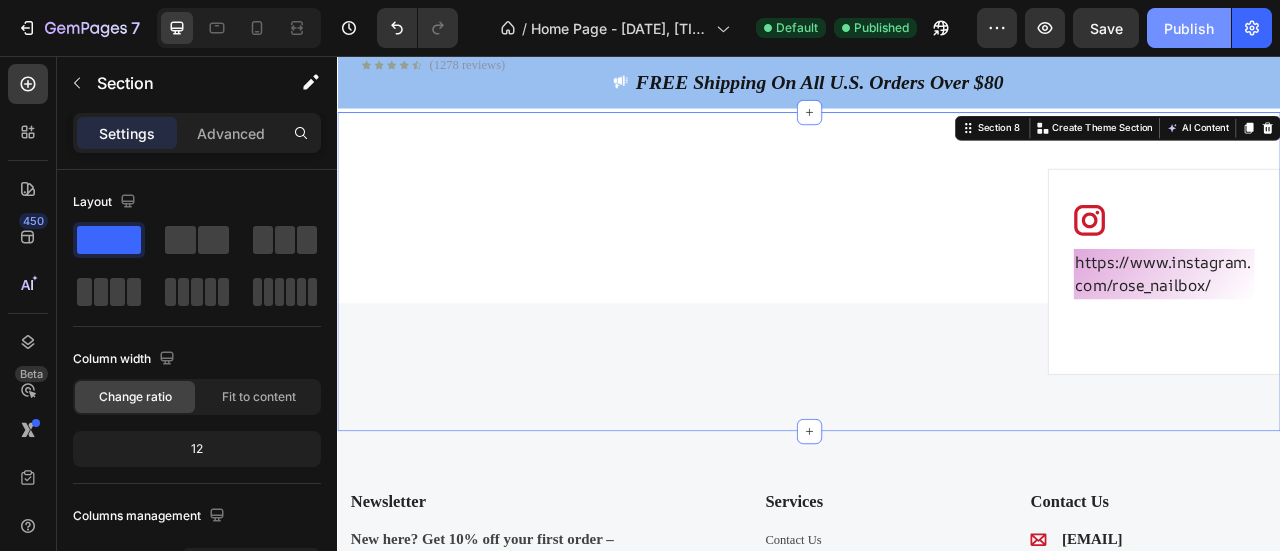 click on "Publish" at bounding box center (1189, 28) 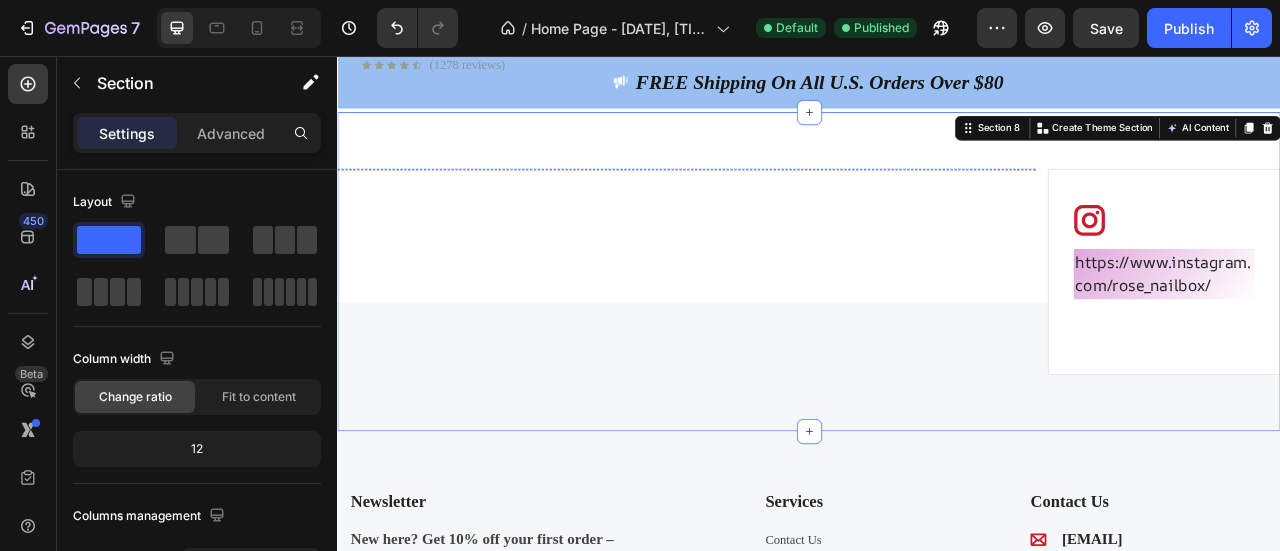 click on "Image https://www.instagram.com/rose_nailbox/ Text block Row" at bounding box center (1389, 330) 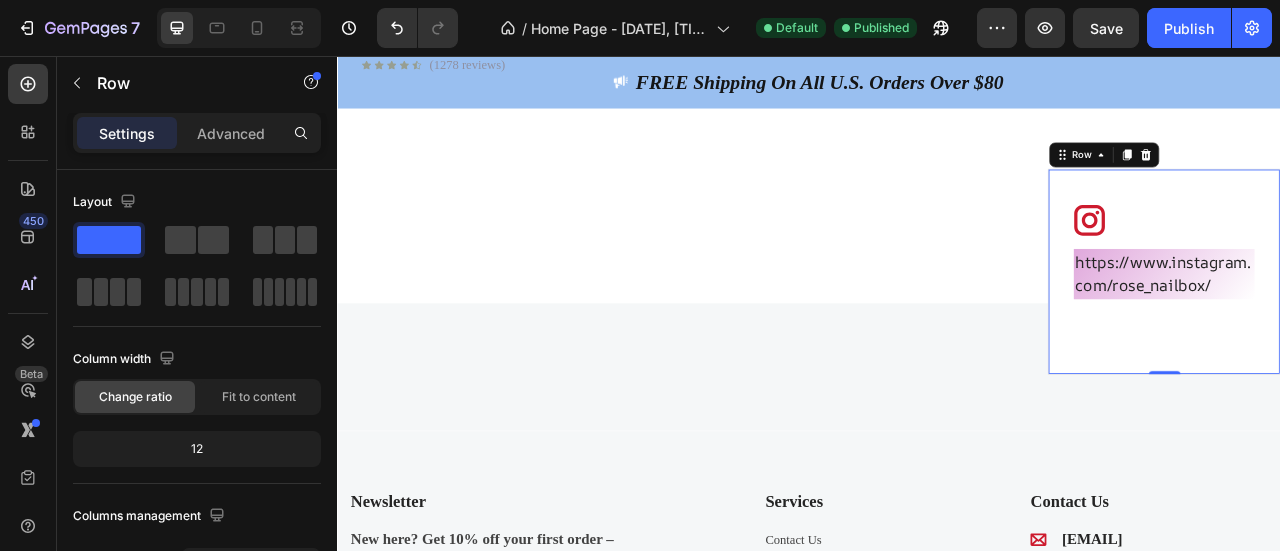 click on "Image https://www.instagram.com/rose_nailbox/ Text block Row   0" at bounding box center (1389, 330) 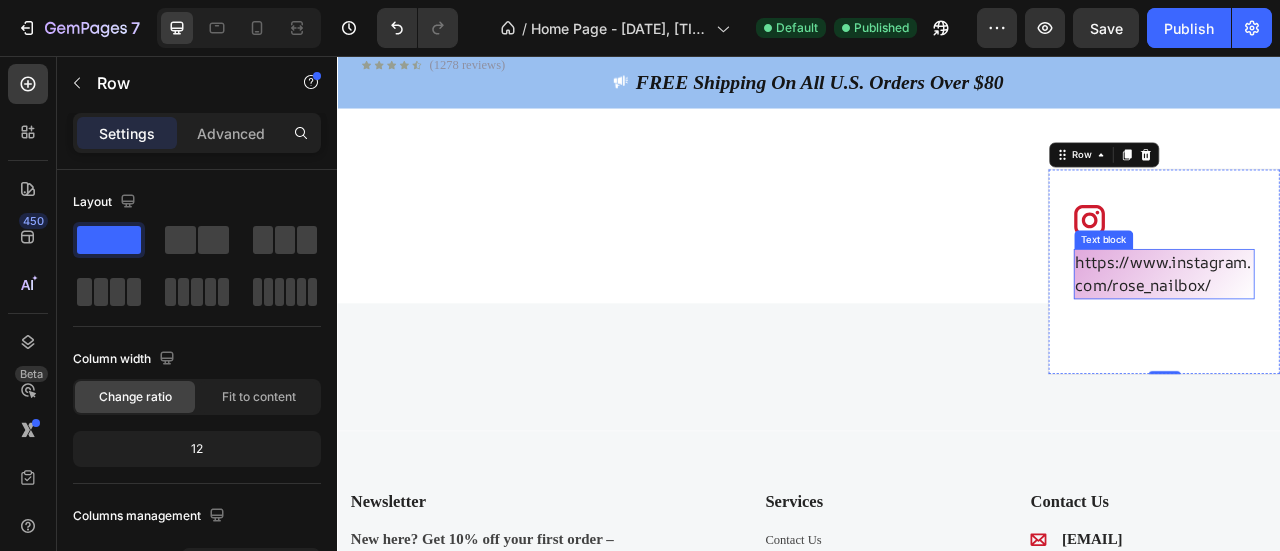click on "https://www.instagram.com/rose_nailbox/" at bounding box center [1389, 333] 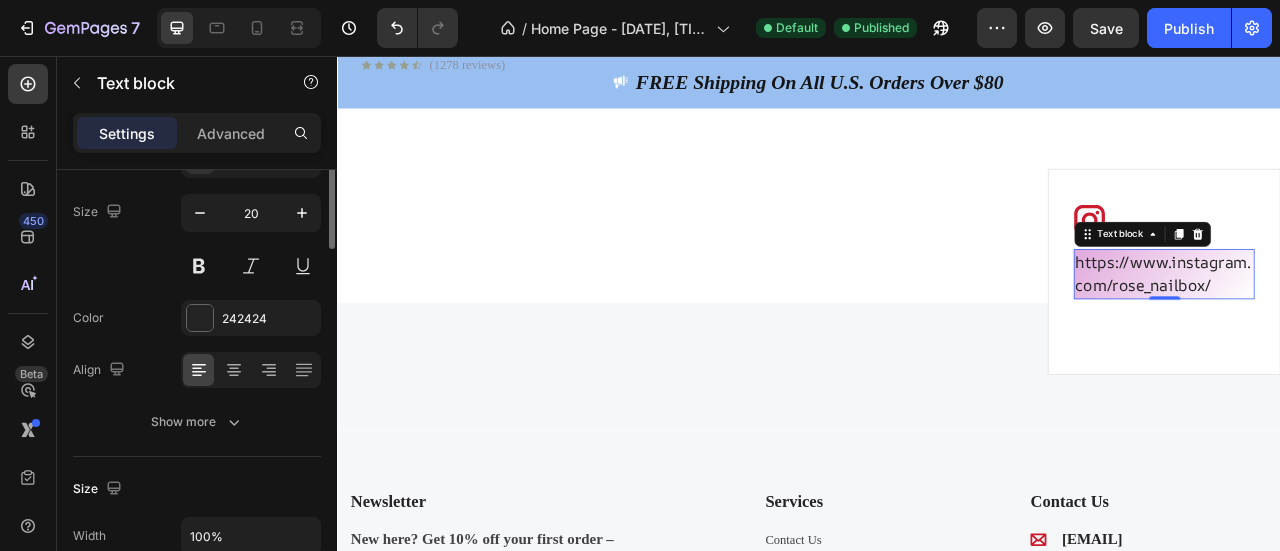 scroll, scrollTop: 0, scrollLeft: 0, axis: both 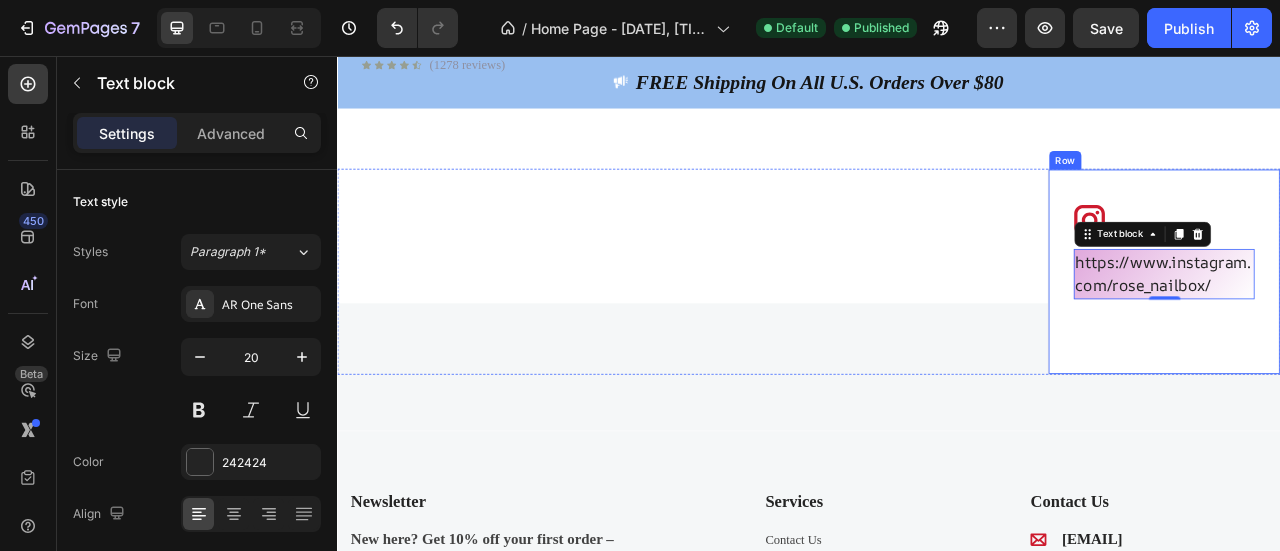 click on "Image https://www.instagram.com/rose_nailbox/ Text block   0 Row" at bounding box center (1389, 330) 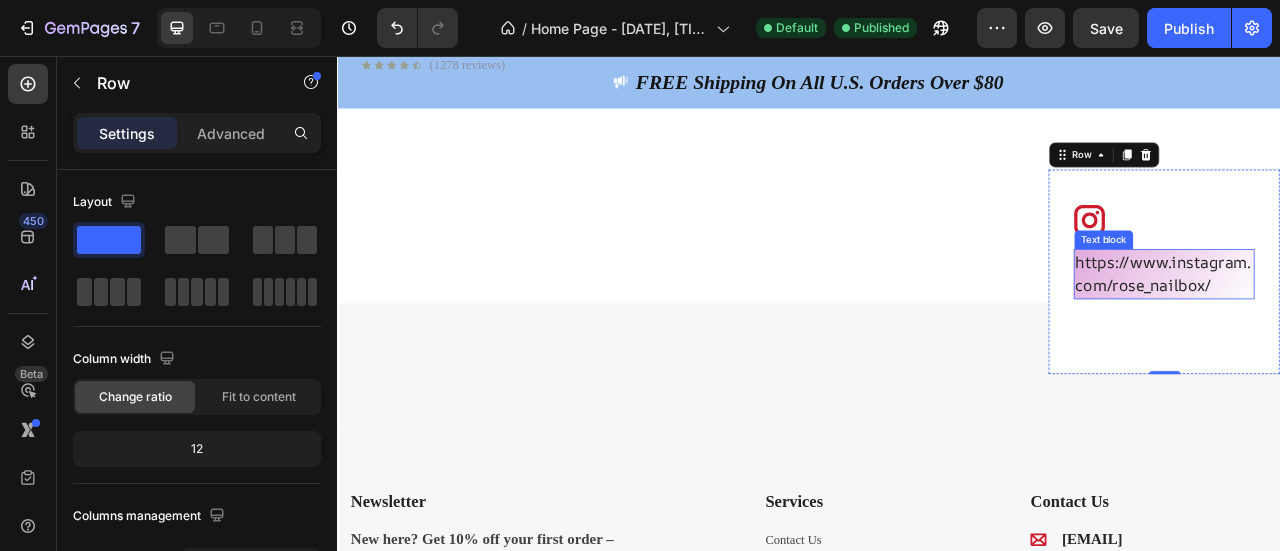 click on "https://www.instagram.com/rose_nailbox/" at bounding box center [1389, 333] 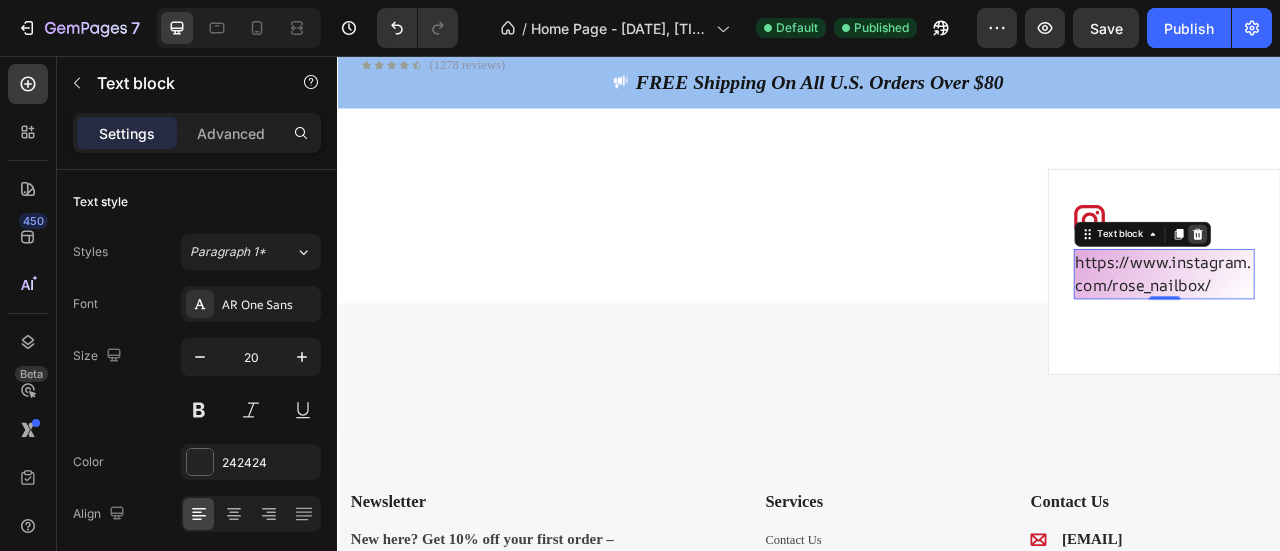 click 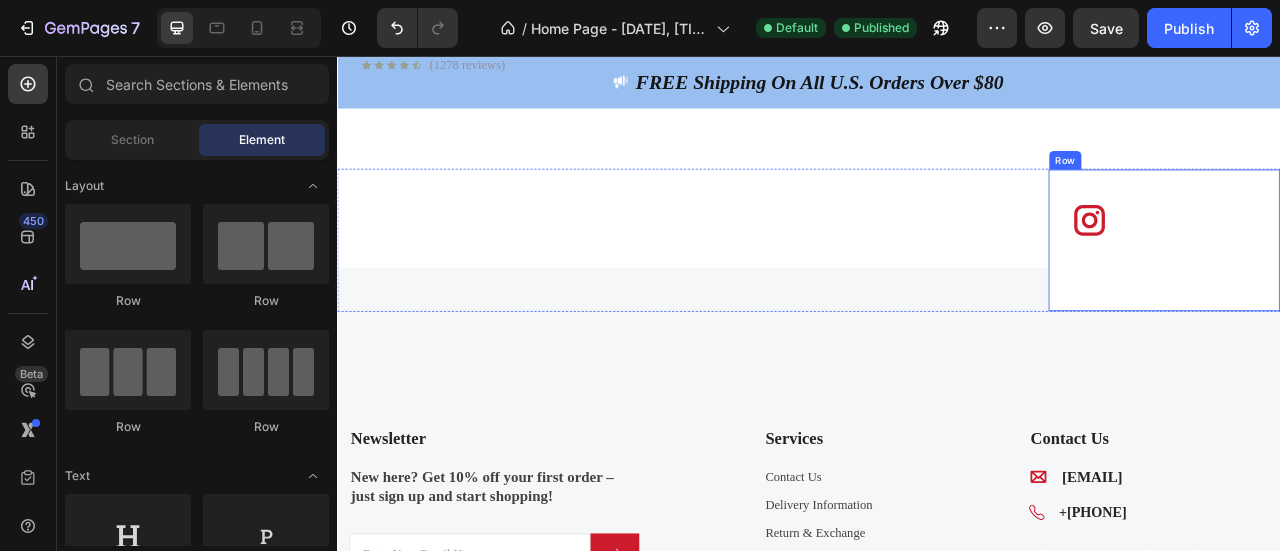 click on "Image Row" at bounding box center (1389, 290) 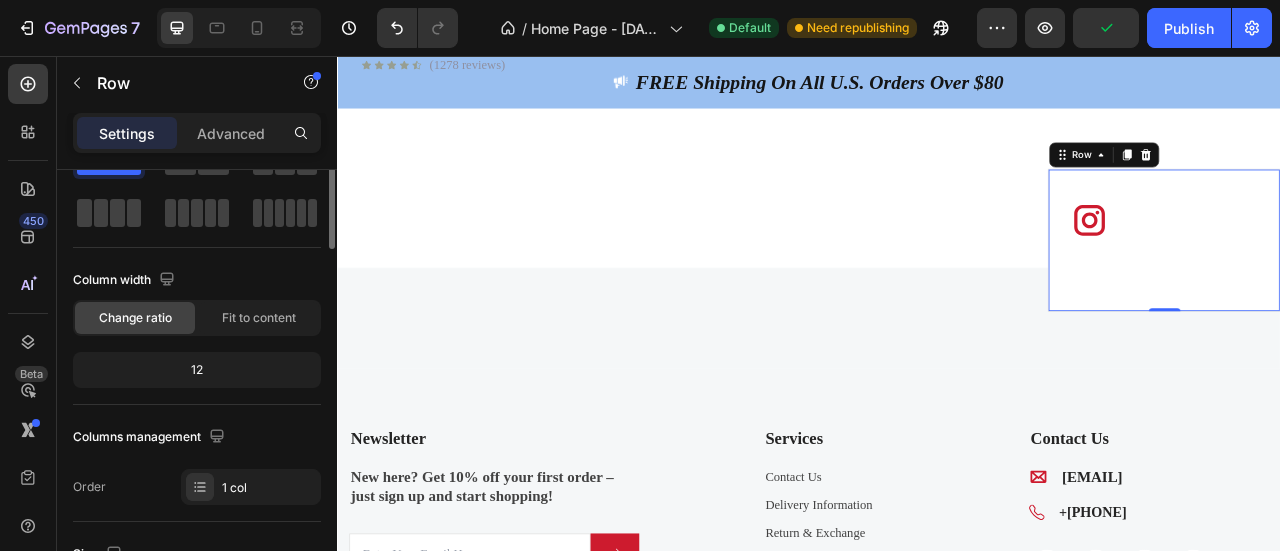 scroll, scrollTop: 0, scrollLeft: 0, axis: both 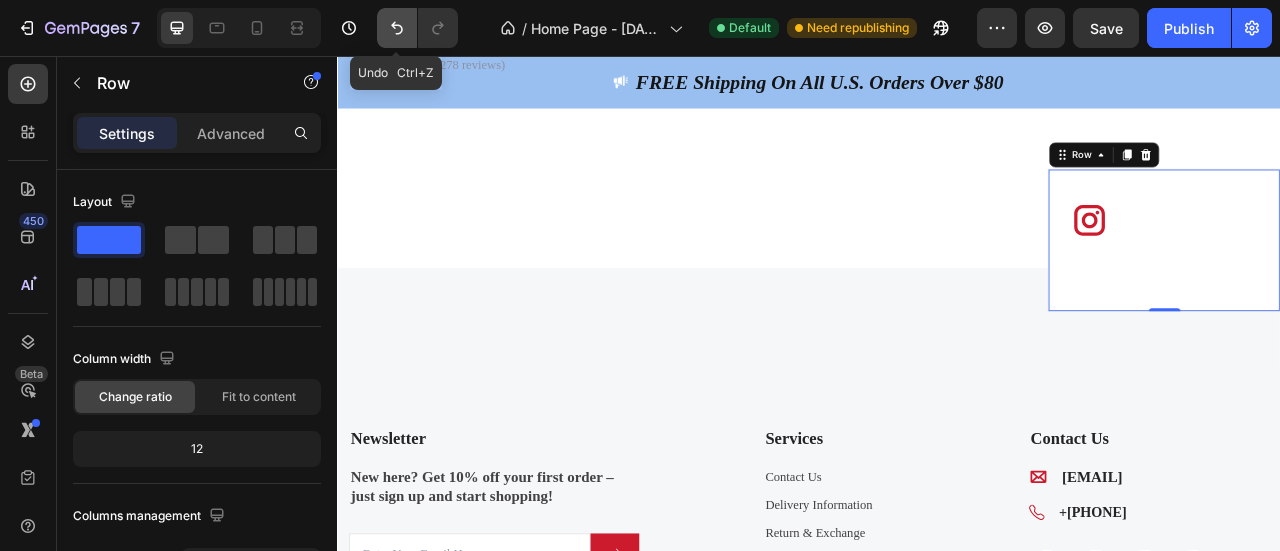 click 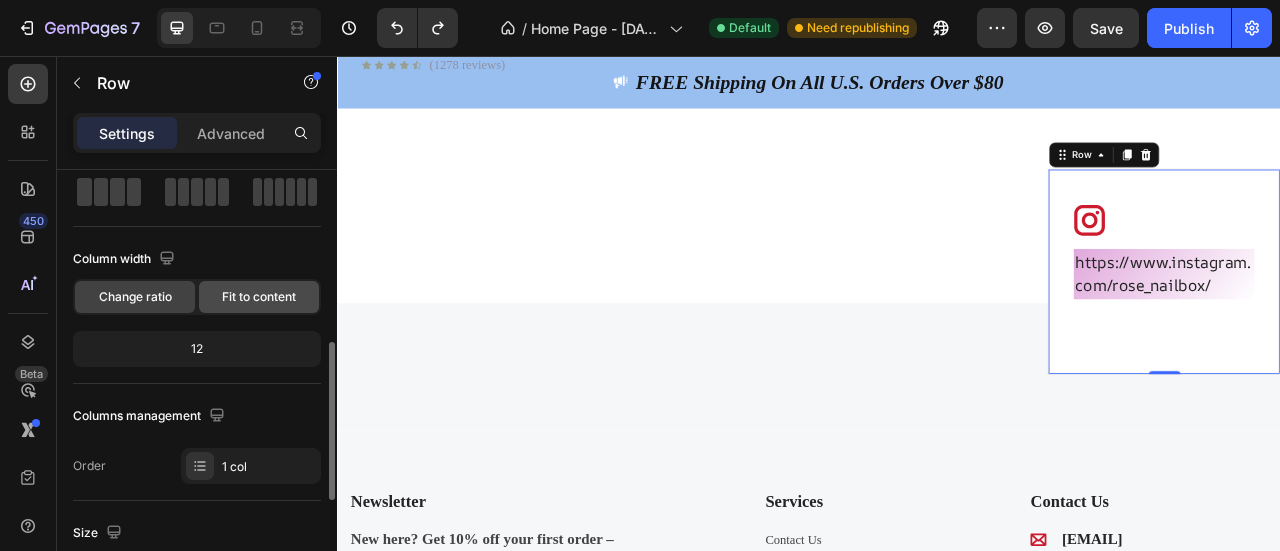 scroll, scrollTop: 300, scrollLeft: 0, axis: vertical 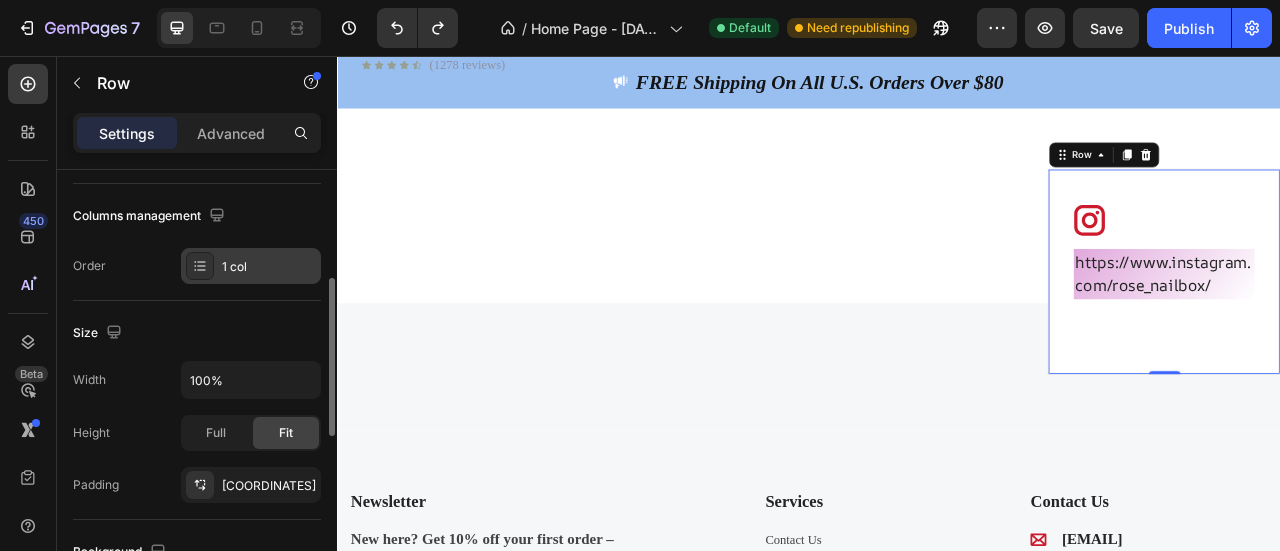 click 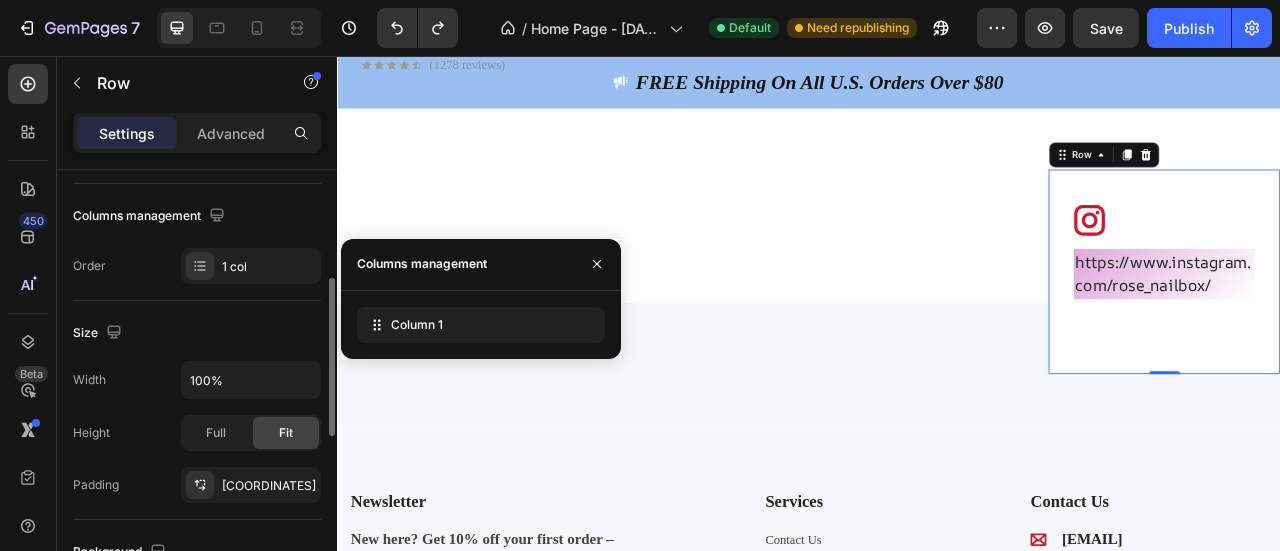 click on "Size" at bounding box center [197, 333] 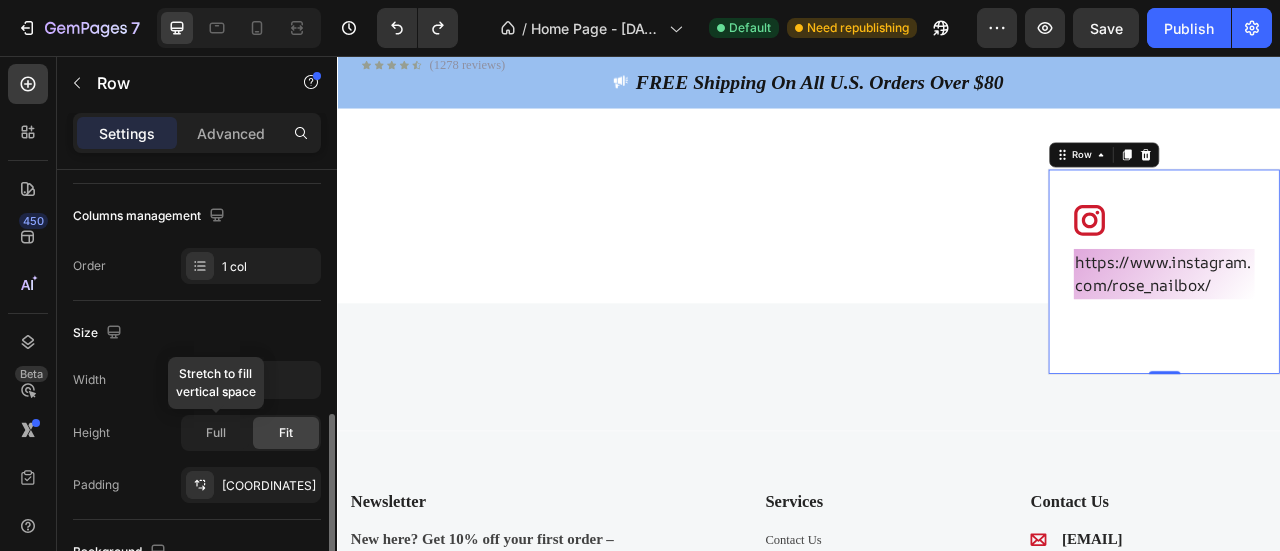 scroll, scrollTop: 400, scrollLeft: 0, axis: vertical 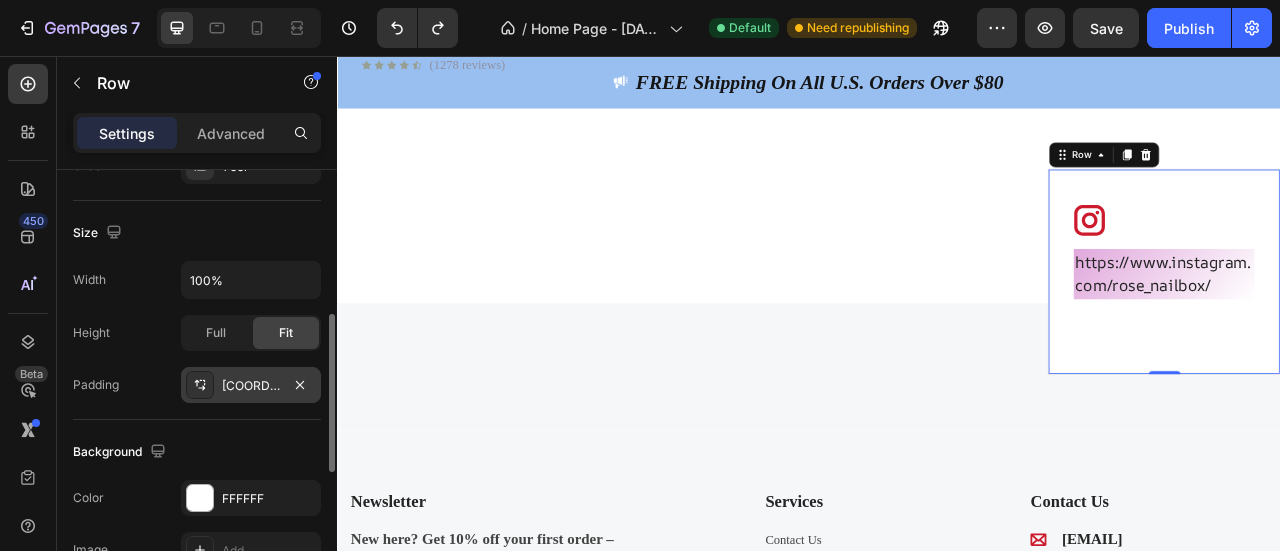 click on "[COORDINATES]" at bounding box center [251, 386] 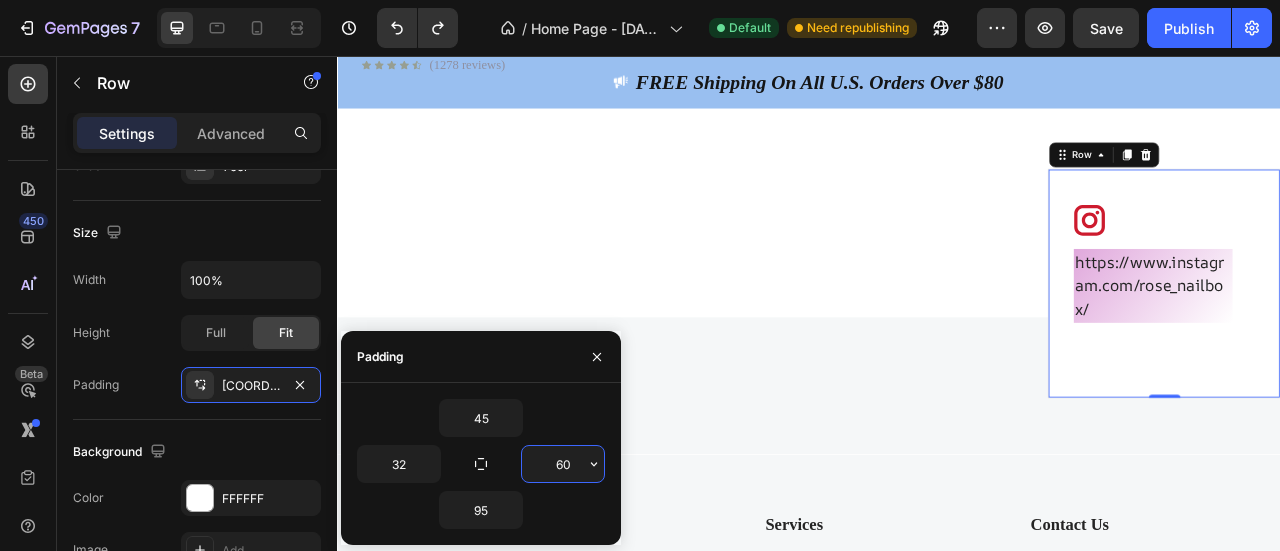 click on "60" at bounding box center (563, 464) 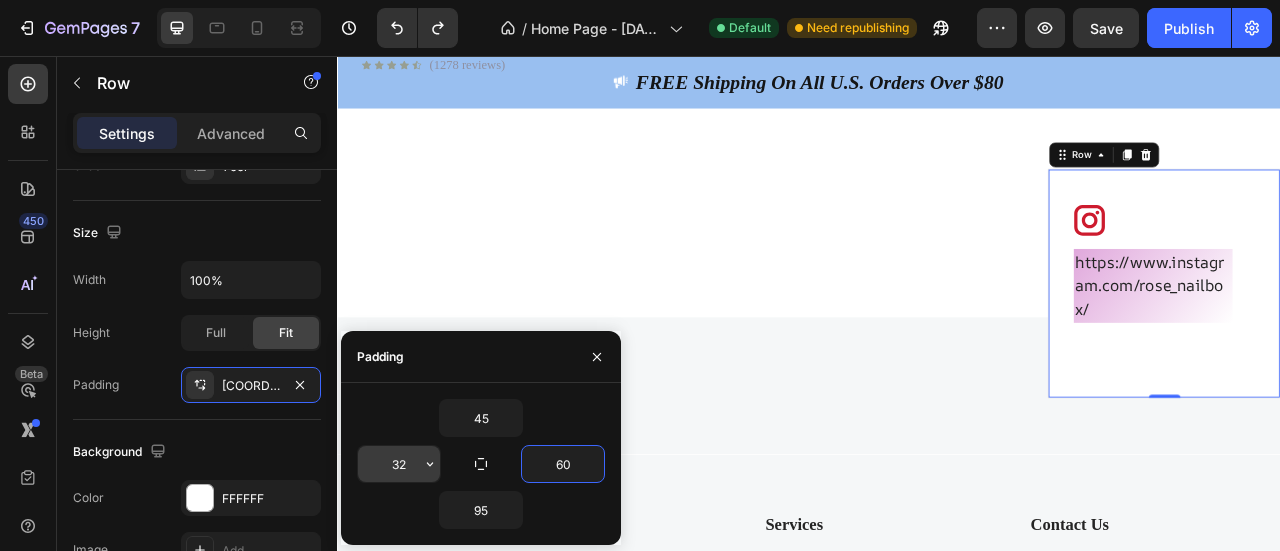 click on "32" at bounding box center [399, 464] 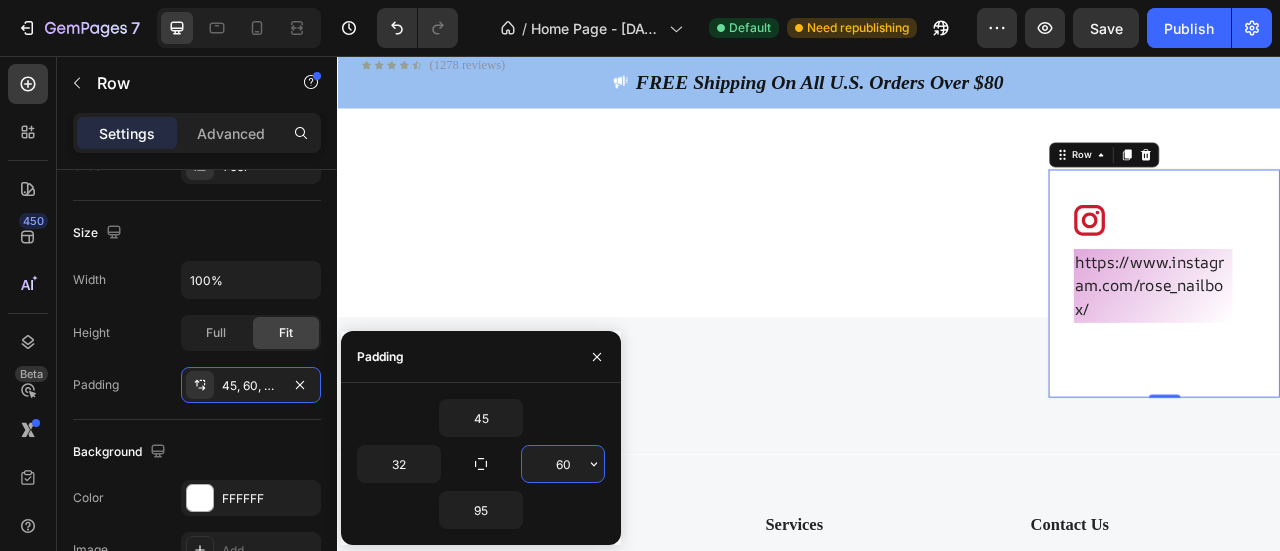 click on "60" at bounding box center (563, 464) 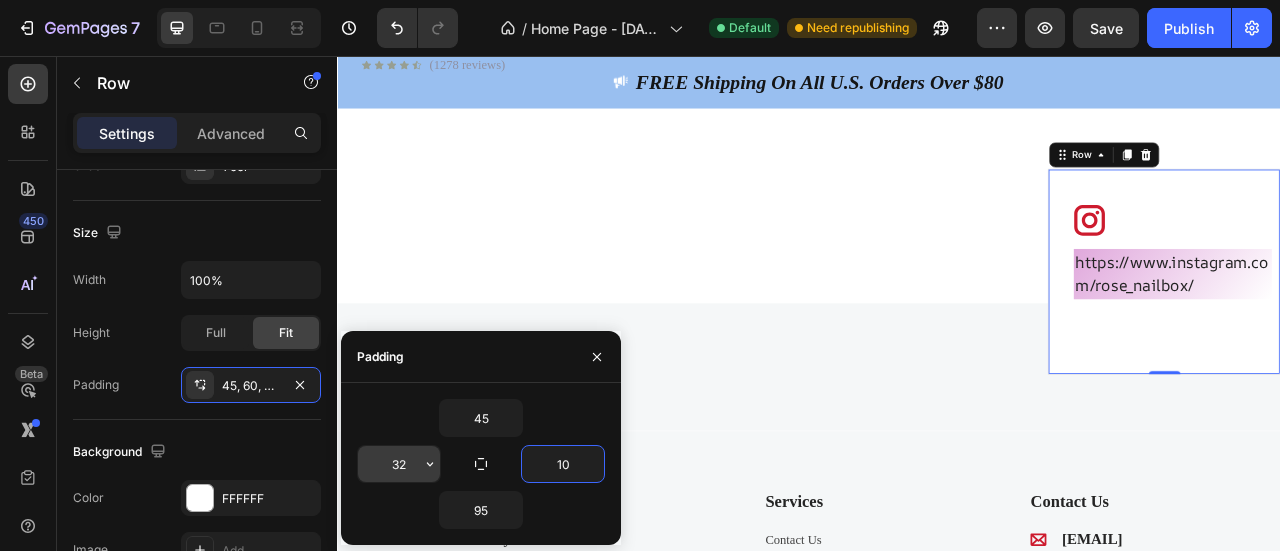 type on "10" 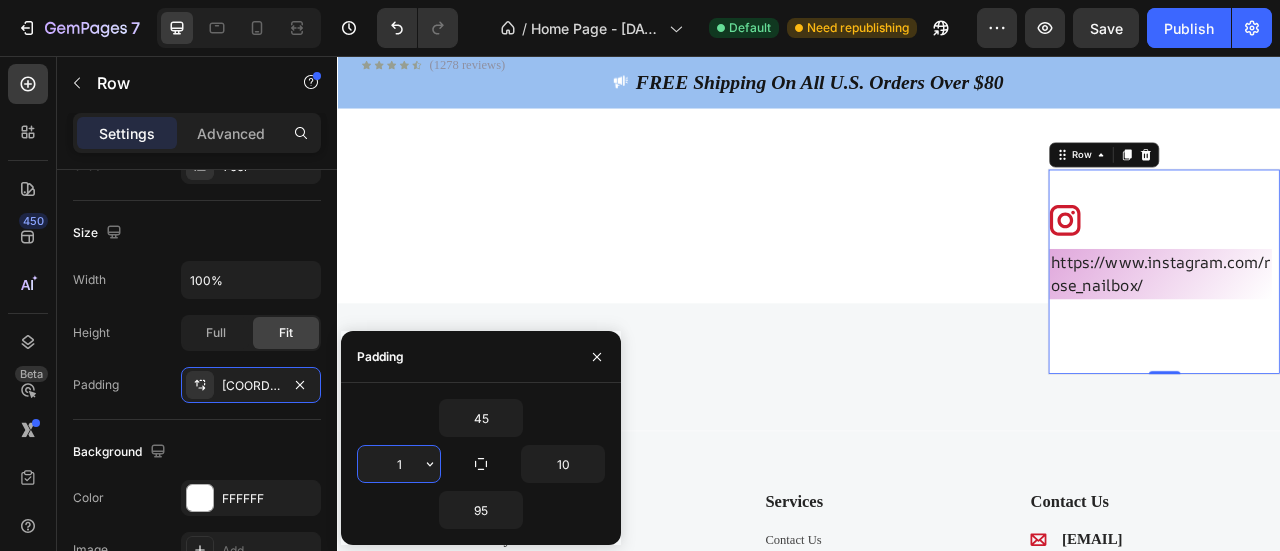 type on "10" 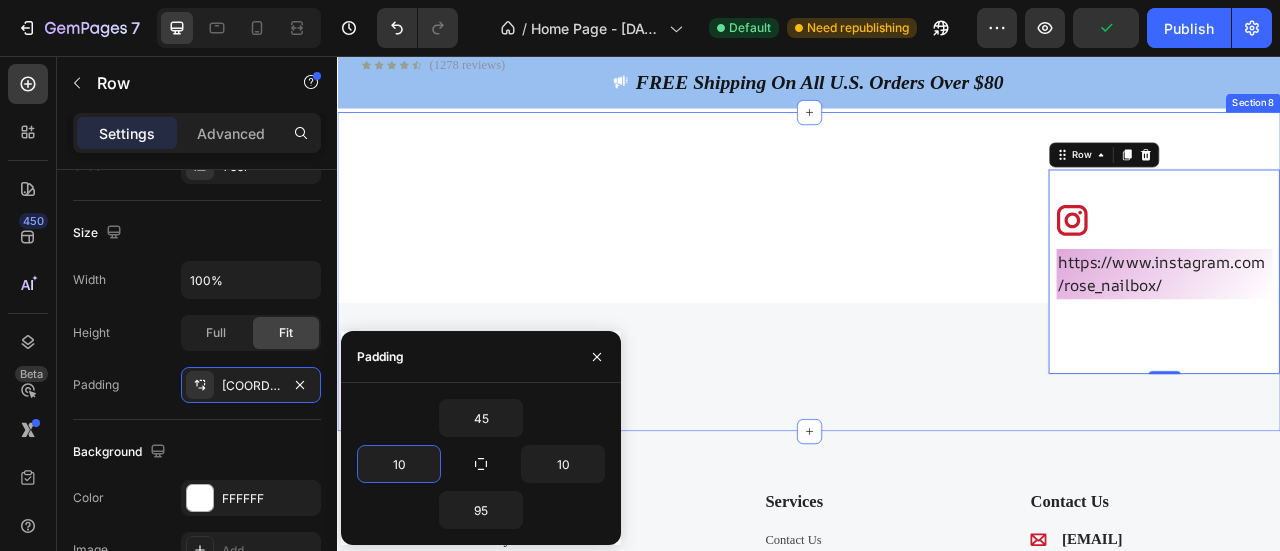 click on "Image Image Image Image Carousel Image https://www.instagram.com/rose_nailbox/ Text block Row   0 Image Join Our Instagram Community! Text block @ecomsolid.jewl Text block Row Row Section 8" at bounding box center [937, 330] 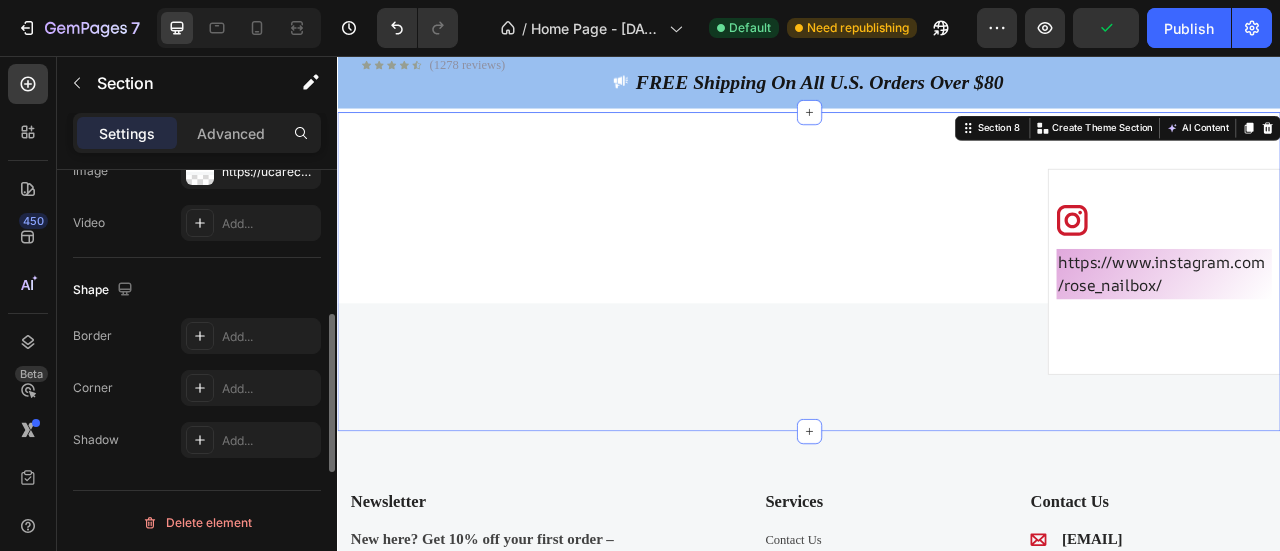 scroll, scrollTop: 679, scrollLeft: 0, axis: vertical 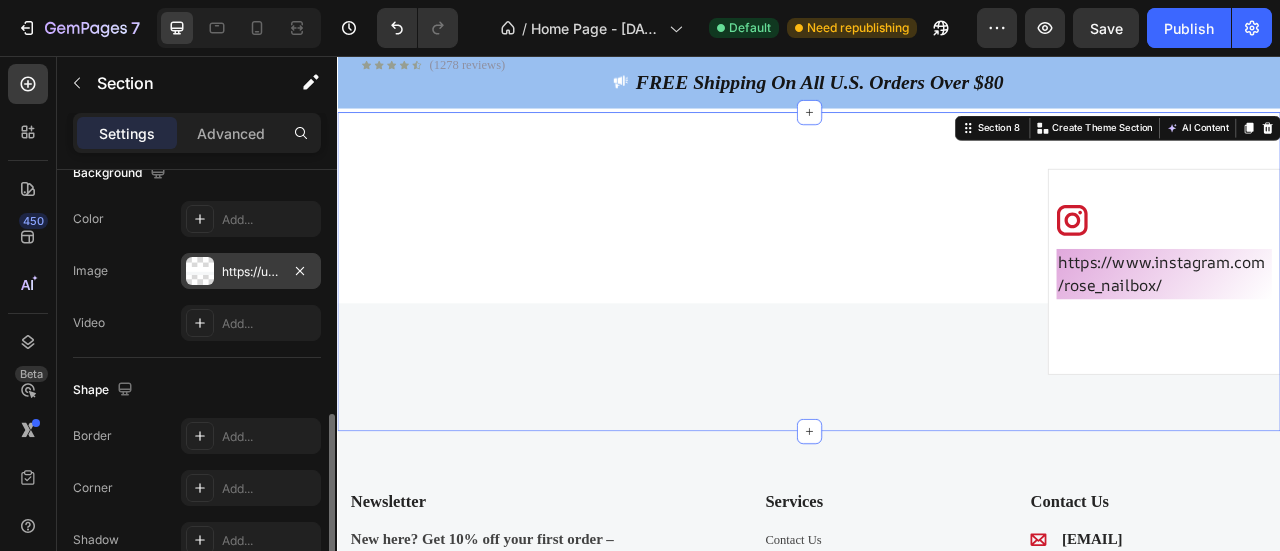click on "https://ucarecdn.com/bbc8d720-06fd-4199-b26a-e0e68c993f81/-/format/auto/" at bounding box center (251, 272) 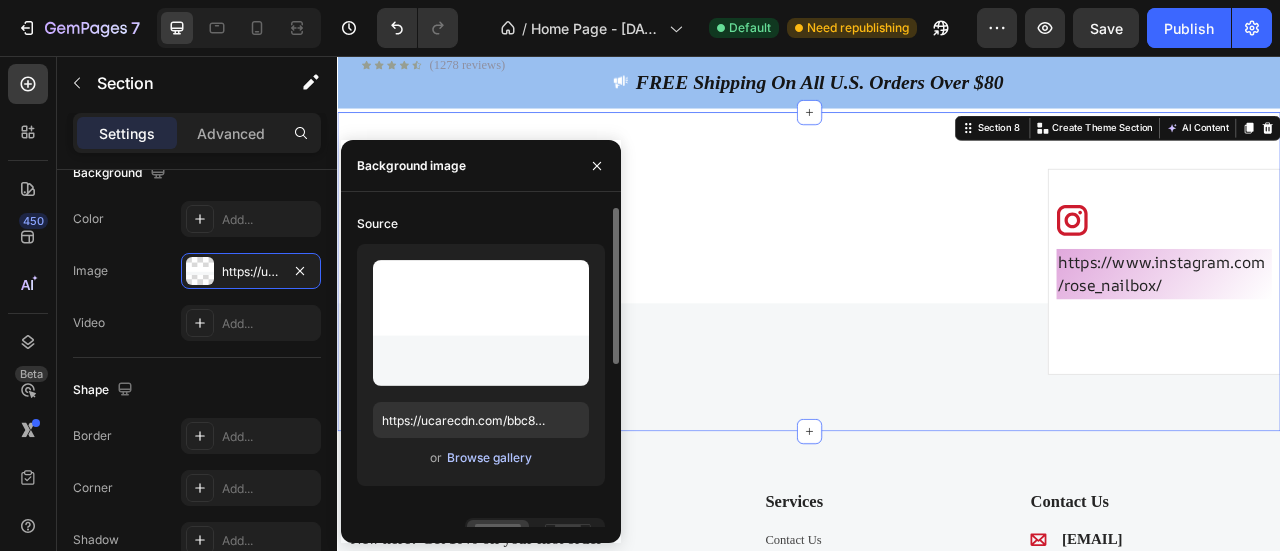 click on "Browse gallery" at bounding box center [489, 458] 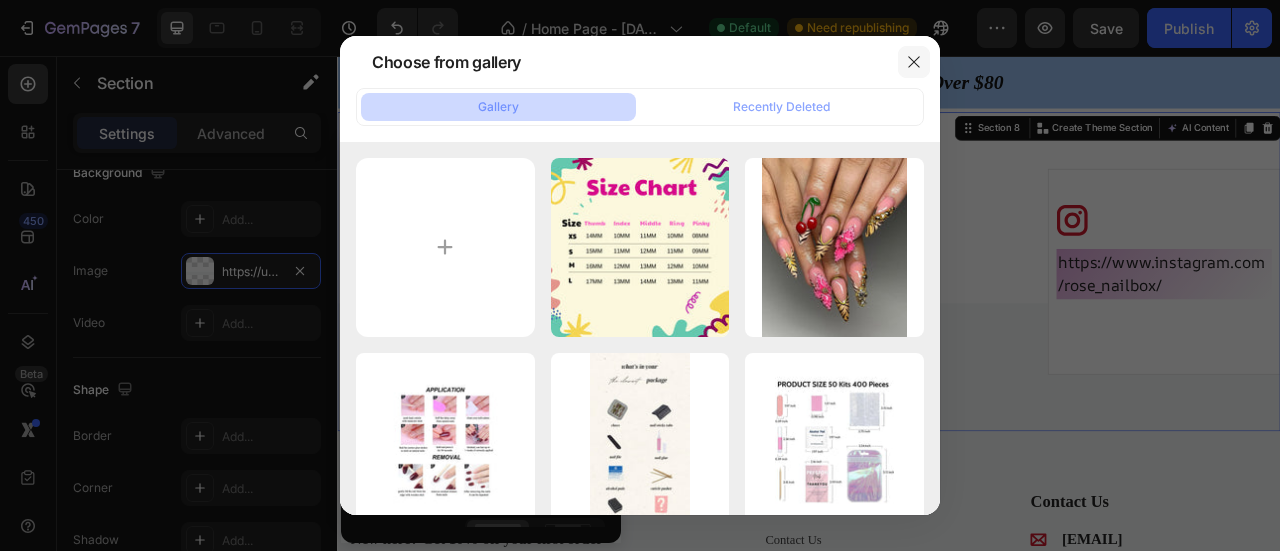 click at bounding box center (914, 62) 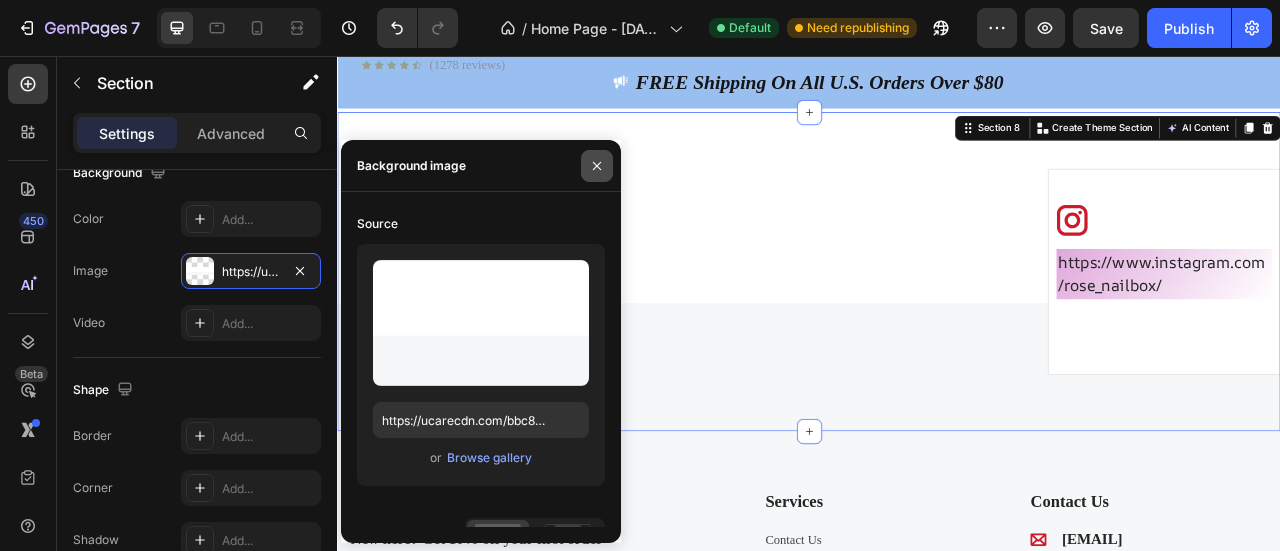 click 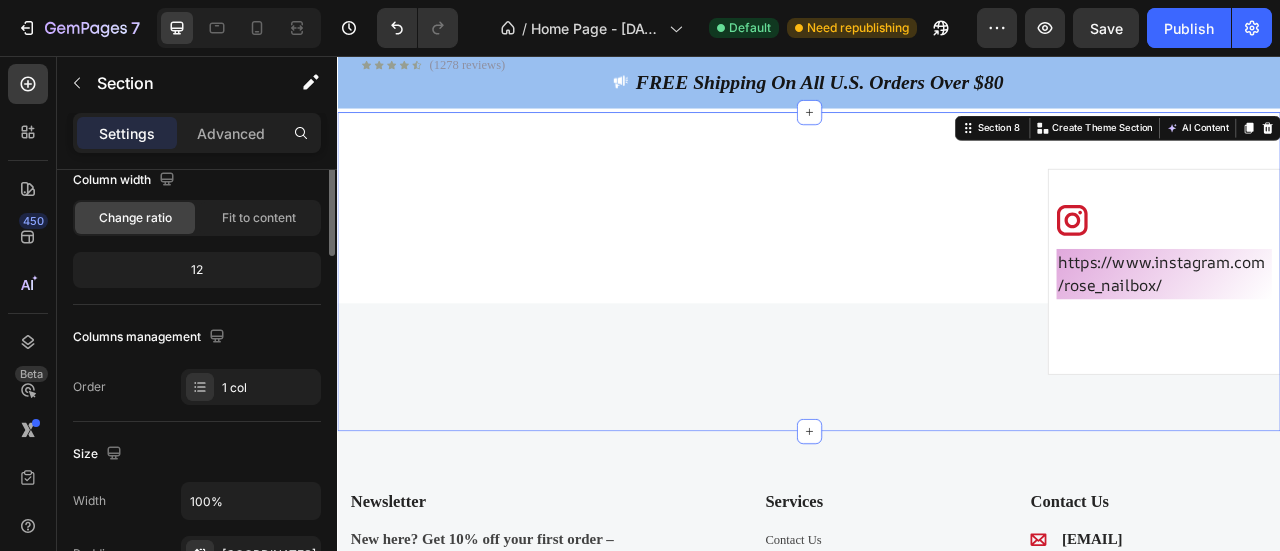 scroll, scrollTop: 0, scrollLeft: 0, axis: both 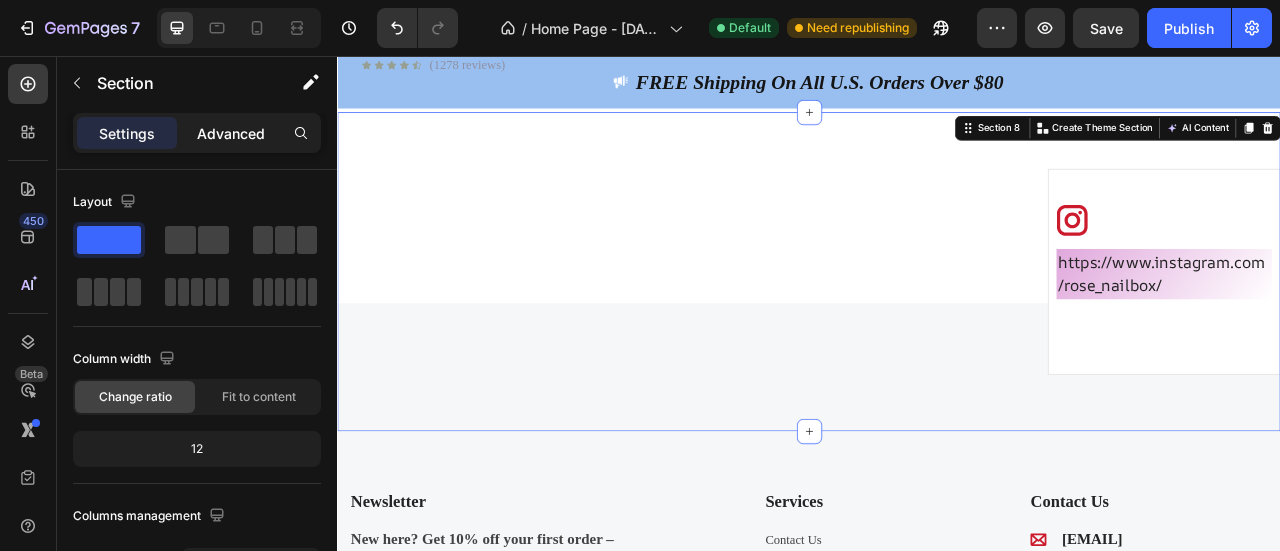click on "Advanced" at bounding box center (231, 133) 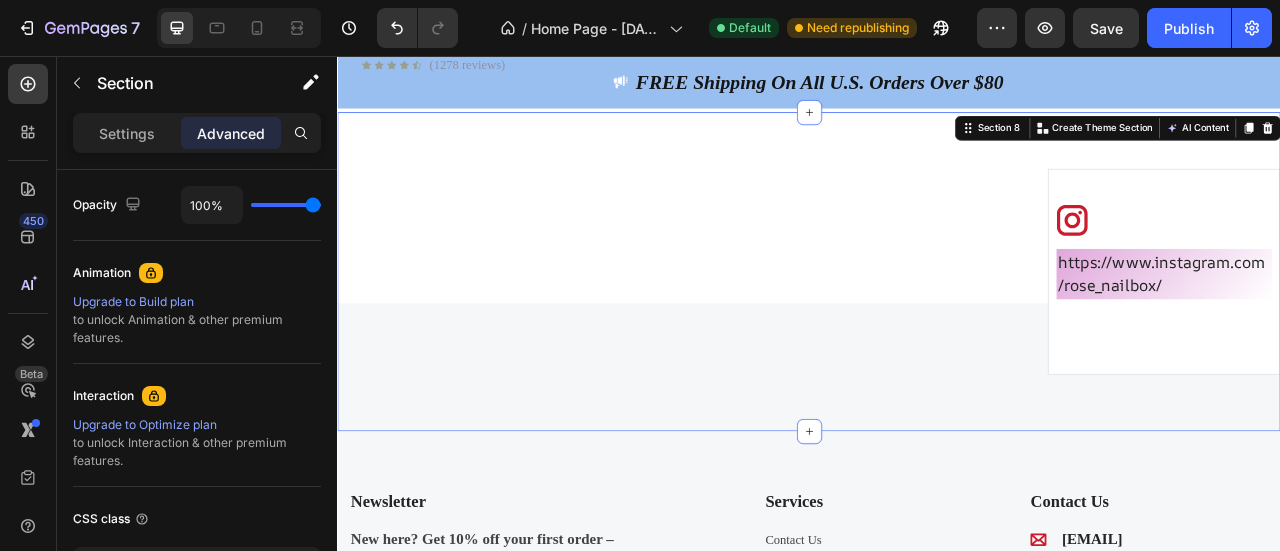 scroll, scrollTop: 946, scrollLeft: 0, axis: vertical 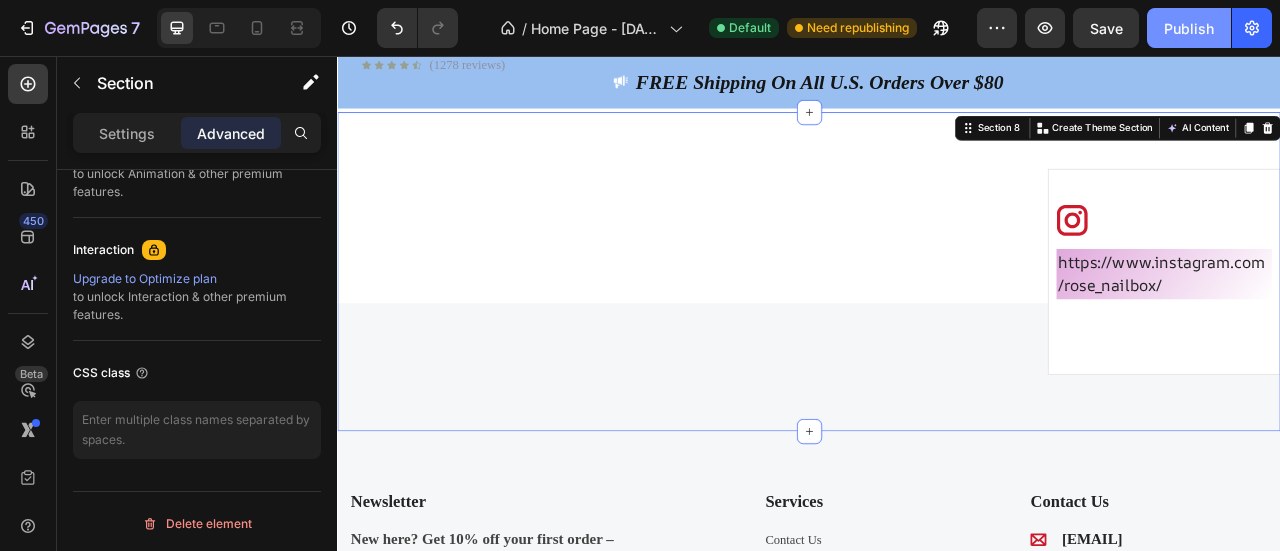 click on "Publish" at bounding box center (1189, 28) 